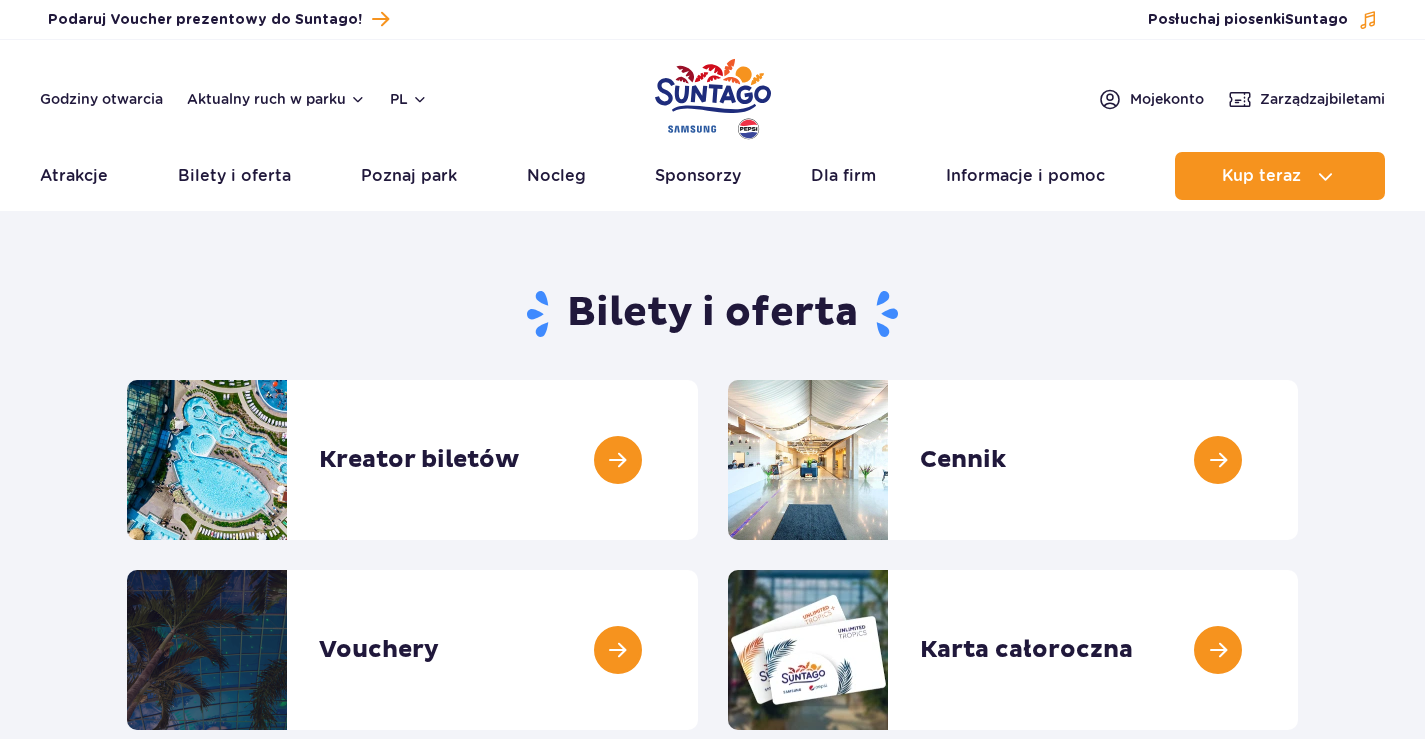 scroll, scrollTop: 0, scrollLeft: 0, axis: both 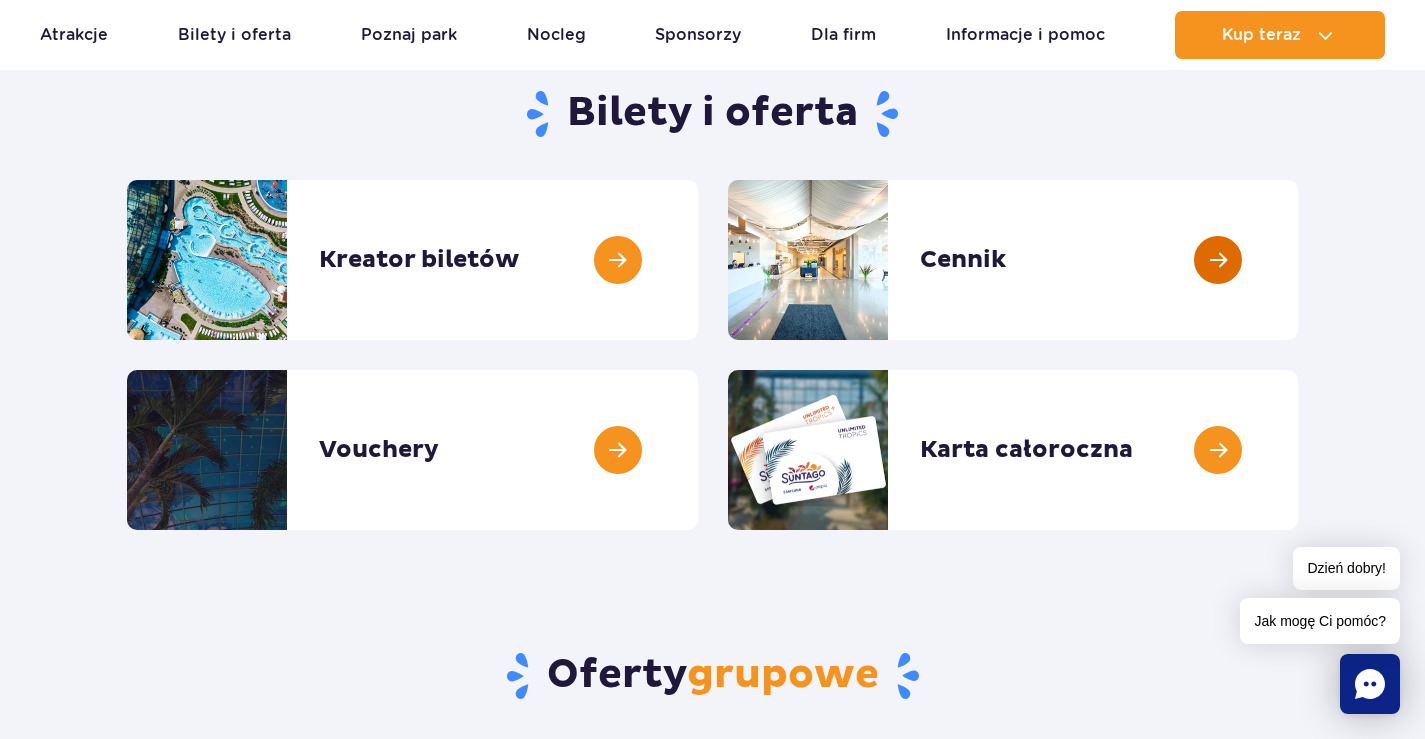 click at bounding box center [1298, 260] 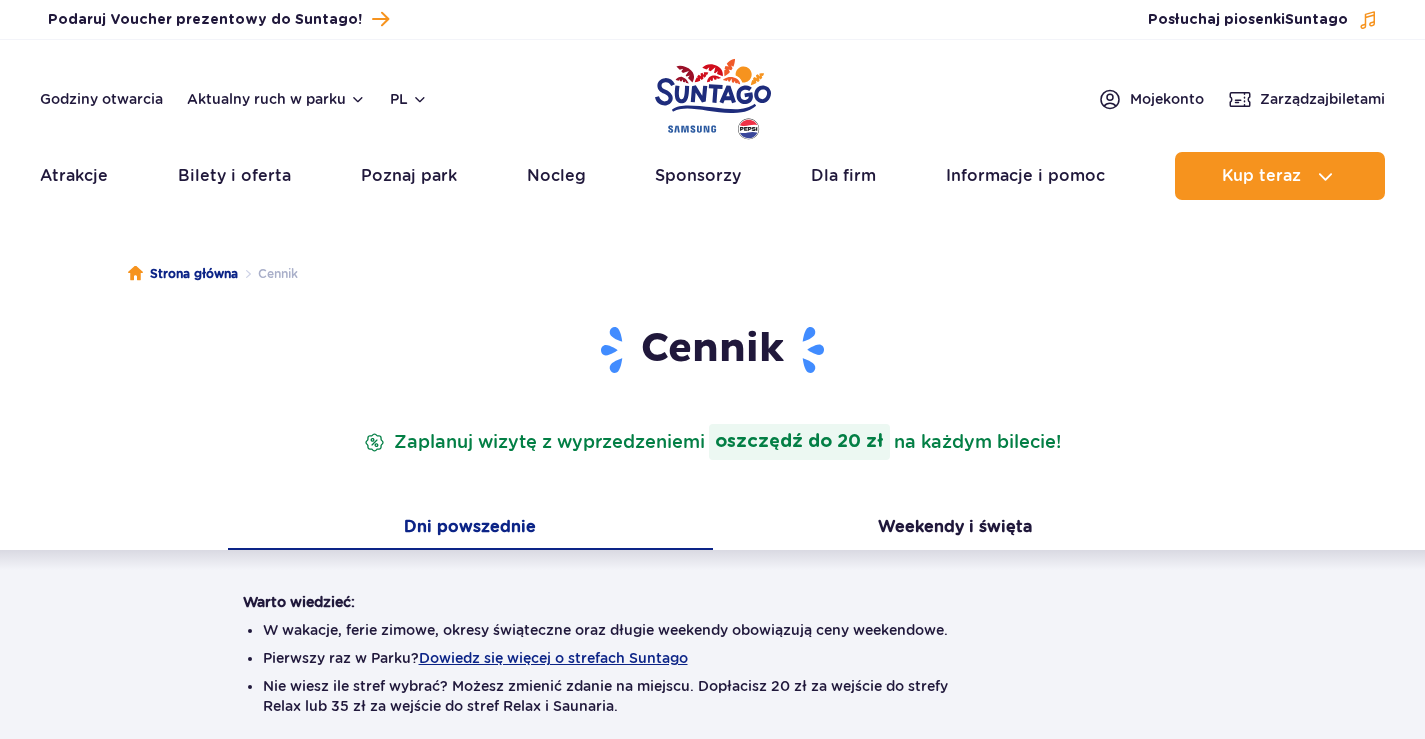 scroll, scrollTop: 0, scrollLeft: 0, axis: both 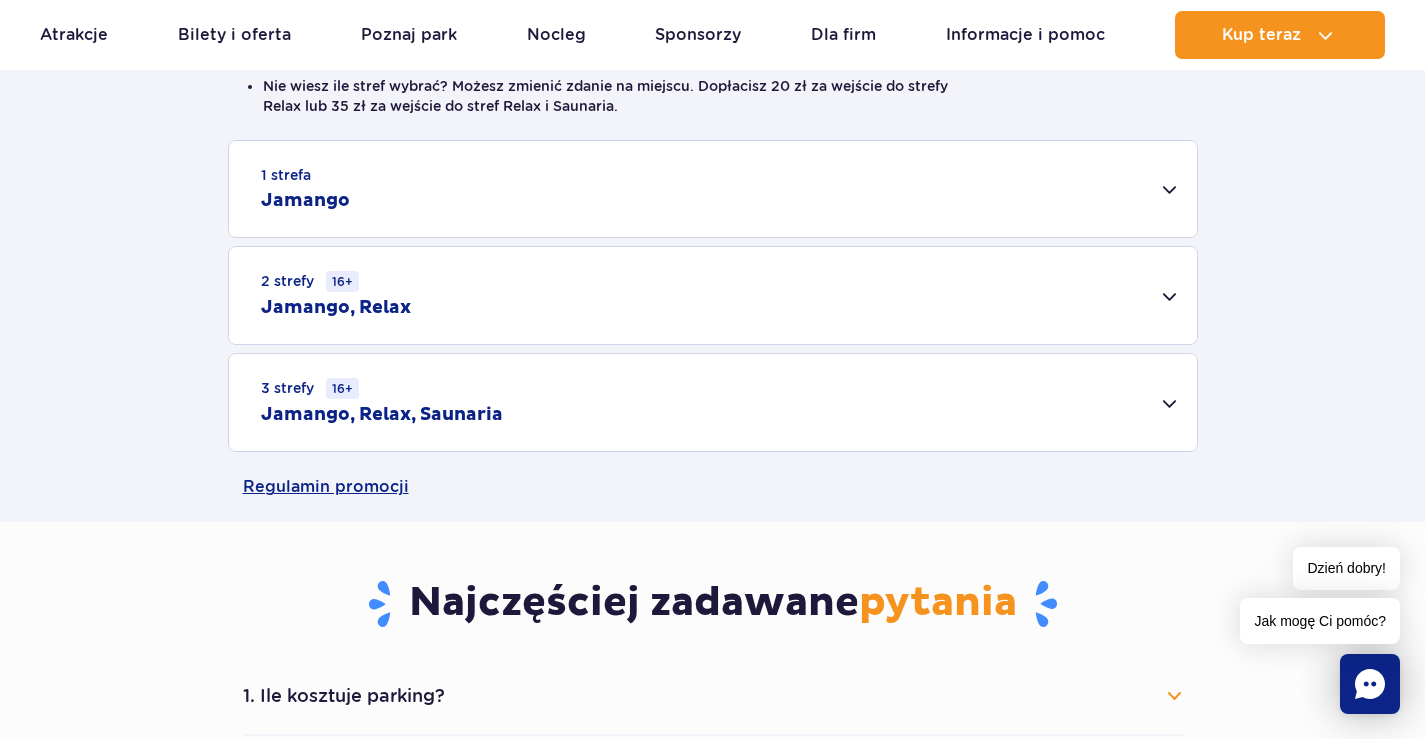 click on "3 strefy  16+
Jamango, Relax, Saunaria" at bounding box center [713, 402] 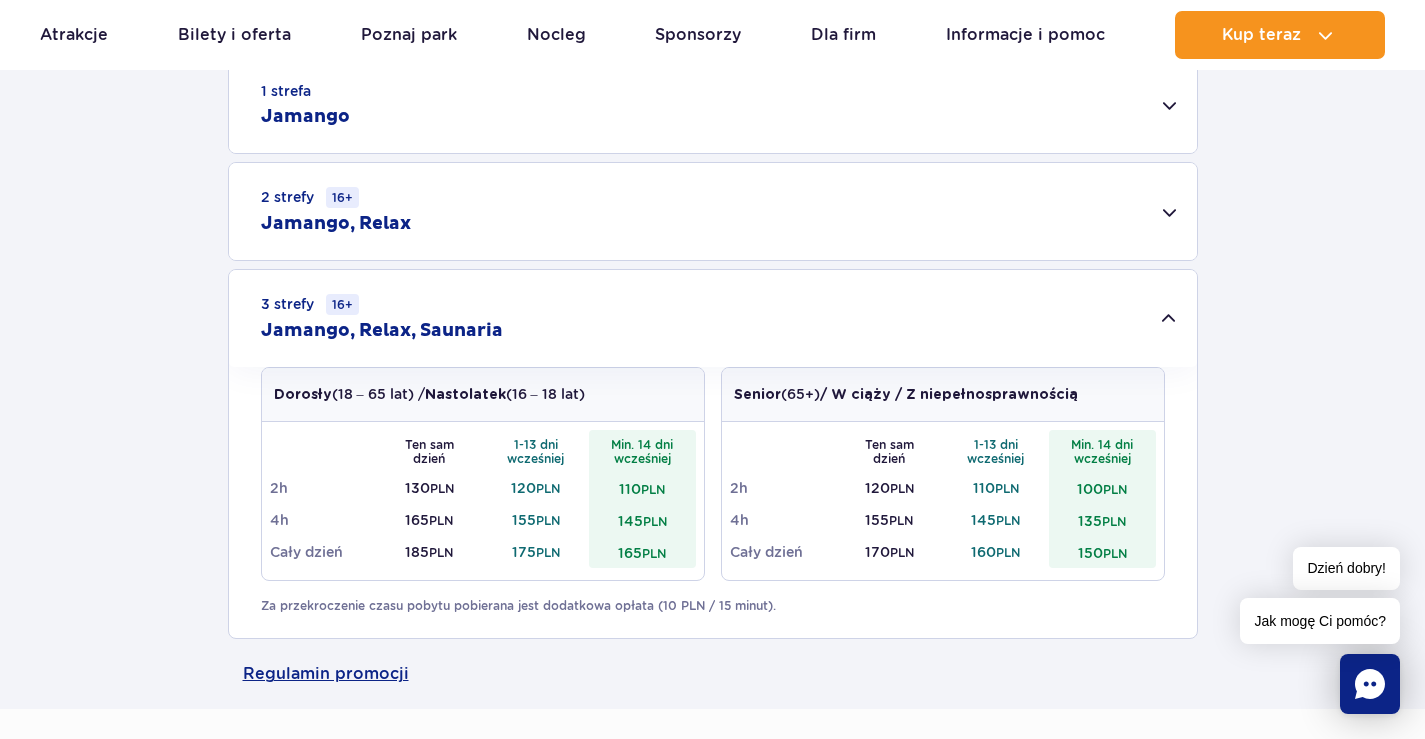scroll, scrollTop: 800, scrollLeft: 0, axis: vertical 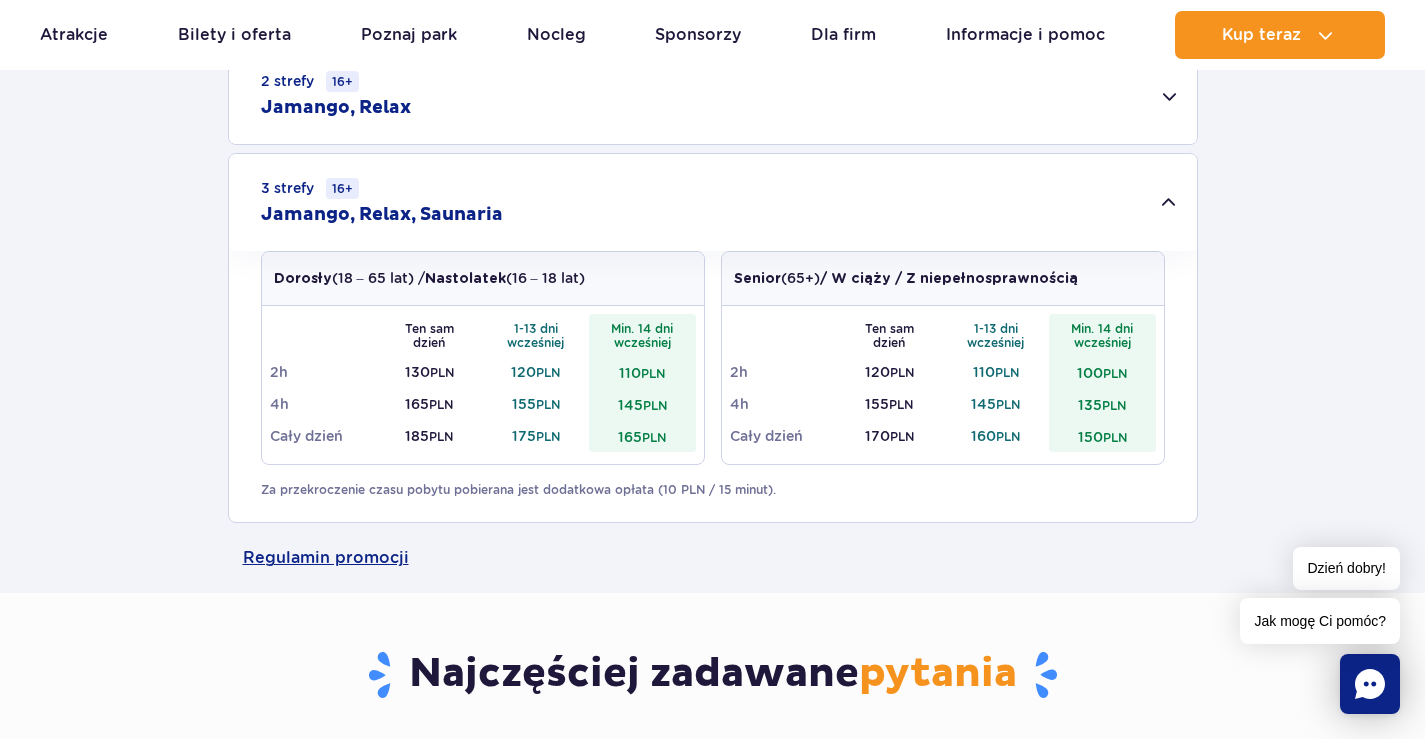 click on "175  PLN" at bounding box center (536, 436) 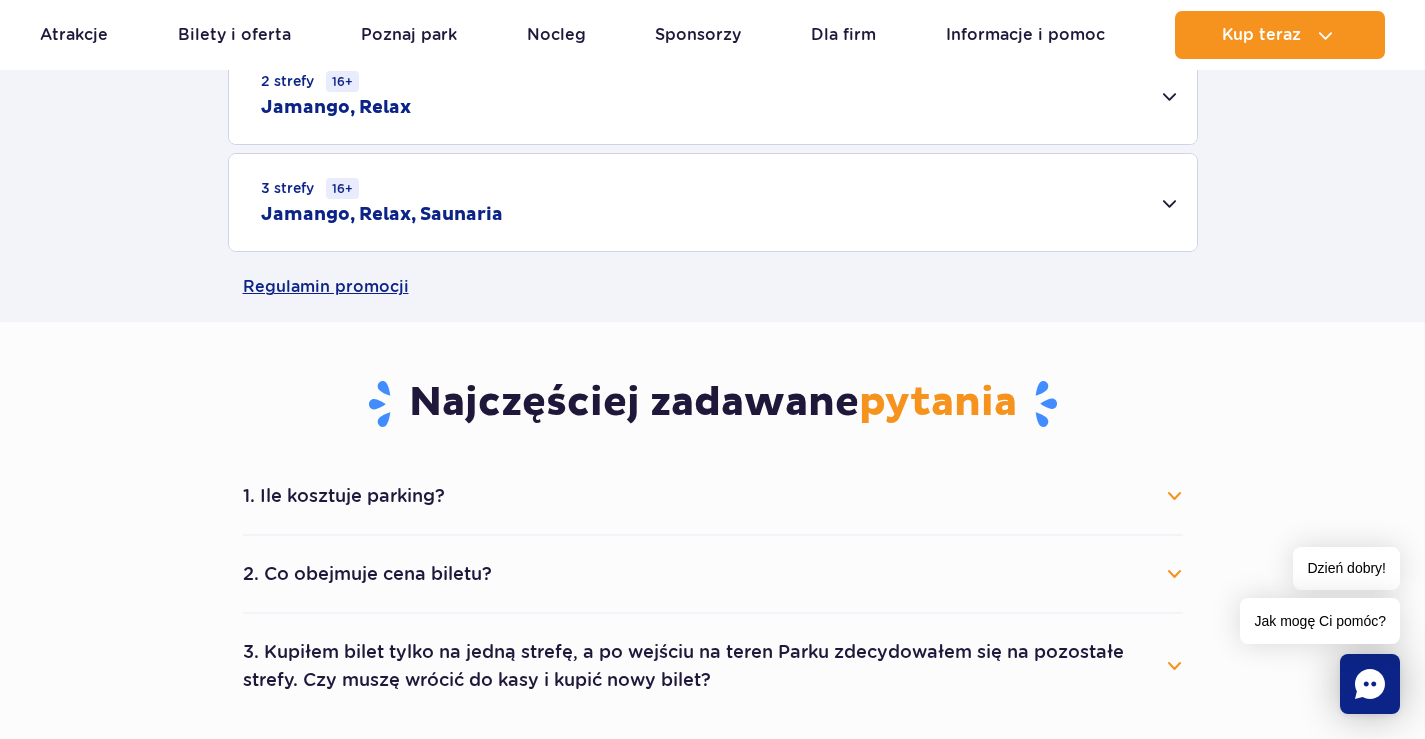 click on "Najczęściej zadawane  pytania
1. Ile kosztuje parking?
Parking kosztuje 25 zł za każdy rozpoczęty dzień kalendarzowy.  Posiadacze kart Unlimited i Unlimited+ mają 50% zniżki.  Parking jest bezpłatny dla posiadaczy kart Unlimited Blue/Red, Unlimited+ Blue/Red oraz gości Suntago Village.
2. Co obejmuje cena biletu?
Cena biletu obejmuje wejście do wybranych stref parku (Jamango, Relax, Saunaria). Cena nie obejmuje zabiegów w Wellness & SPA, oraz produktów sprzedawanych w restauracjach i sklepach." at bounding box center (713, 520) 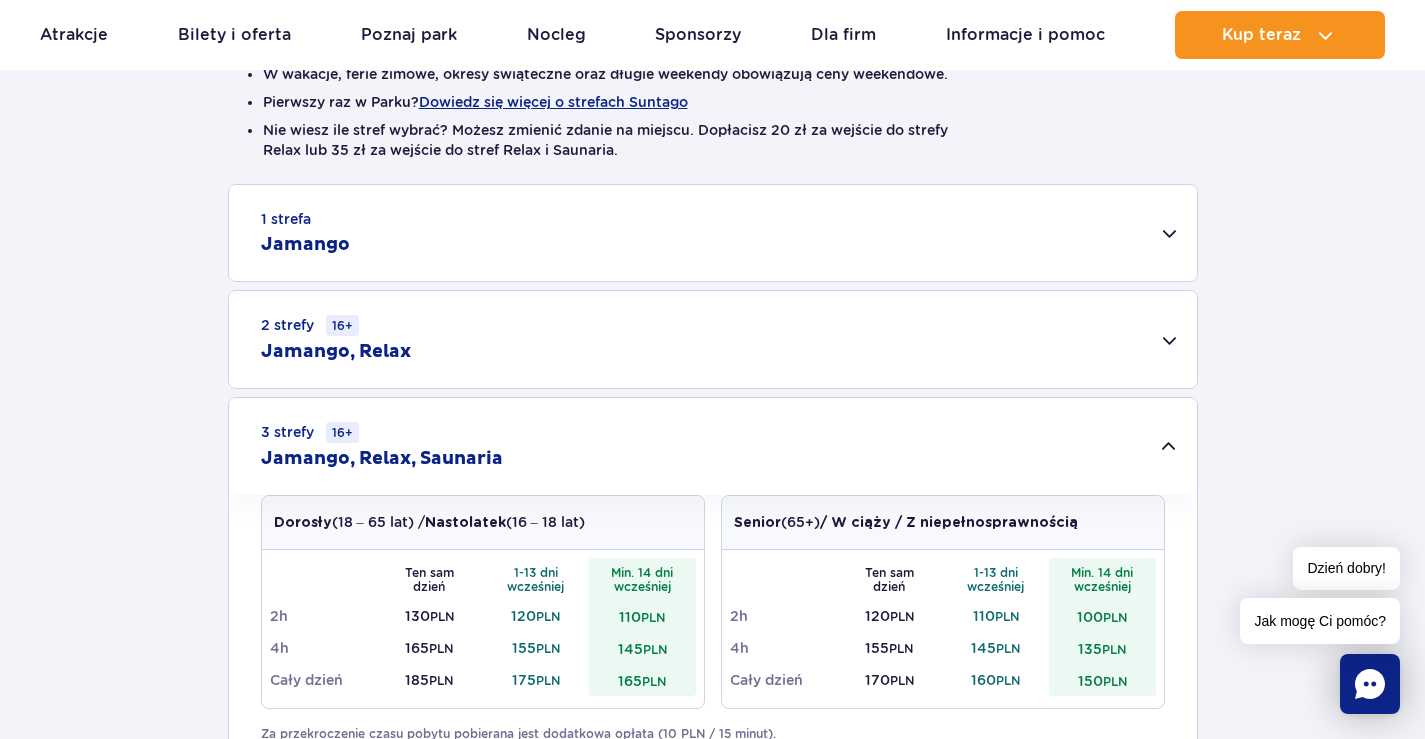 scroll, scrollTop: 500, scrollLeft: 0, axis: vertical 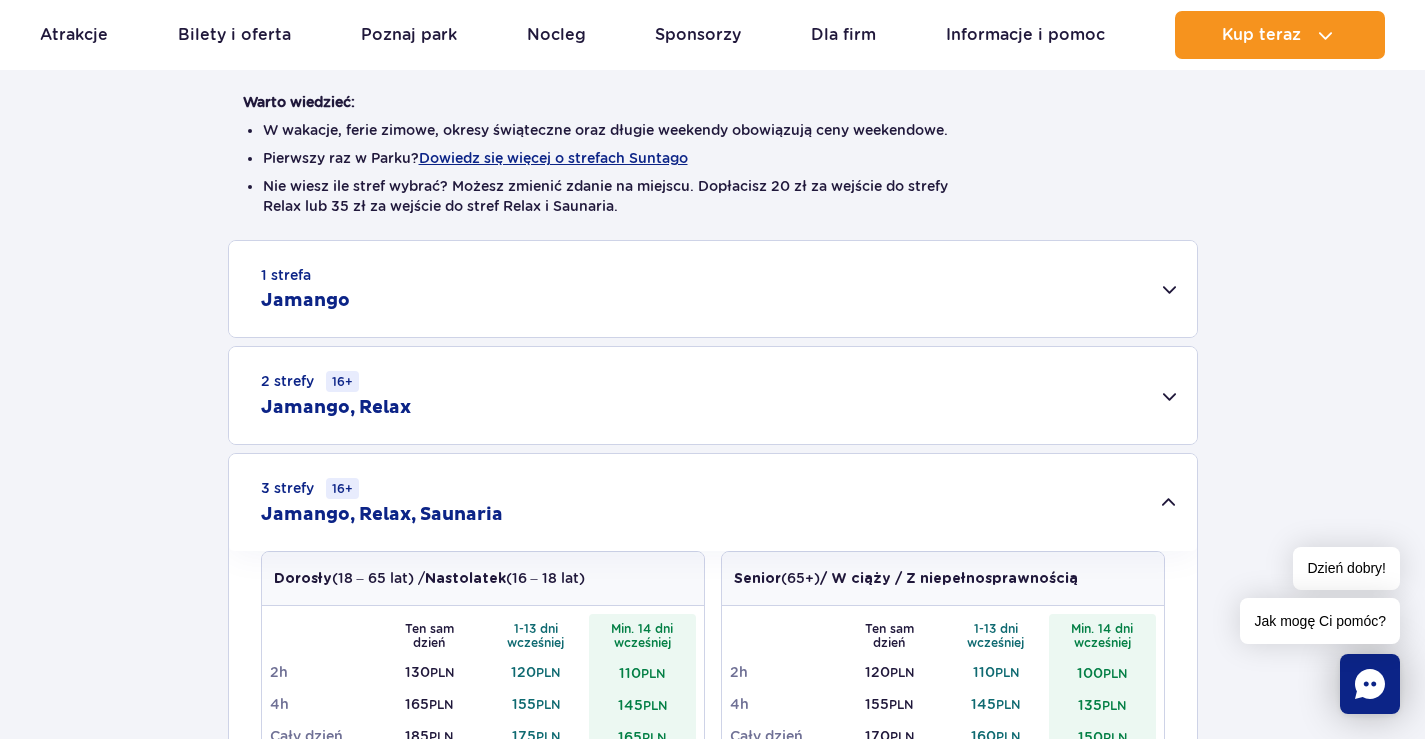 click on "1 strefa
Jamango" at bounding box center [713, 289] 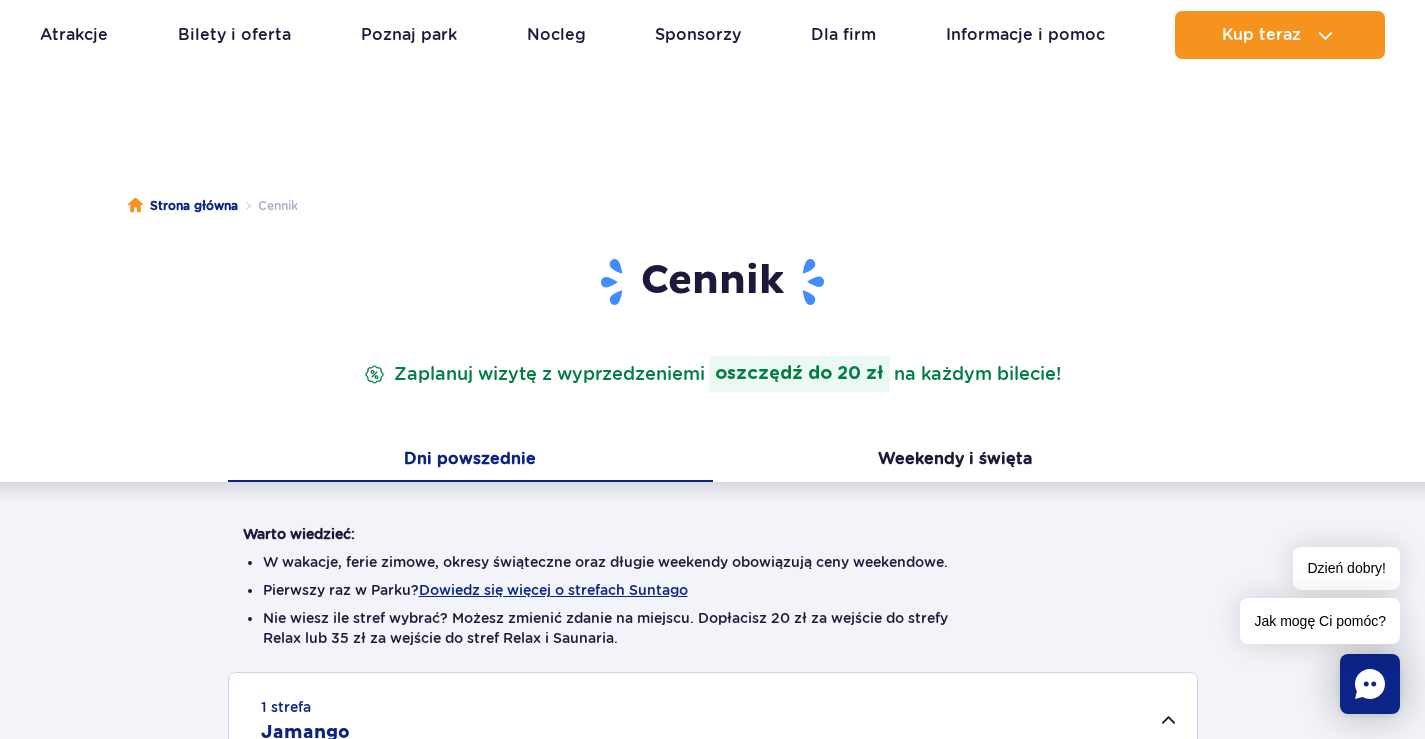 scroll, scrollTop: 0, scrollLeft: 0, axis: both 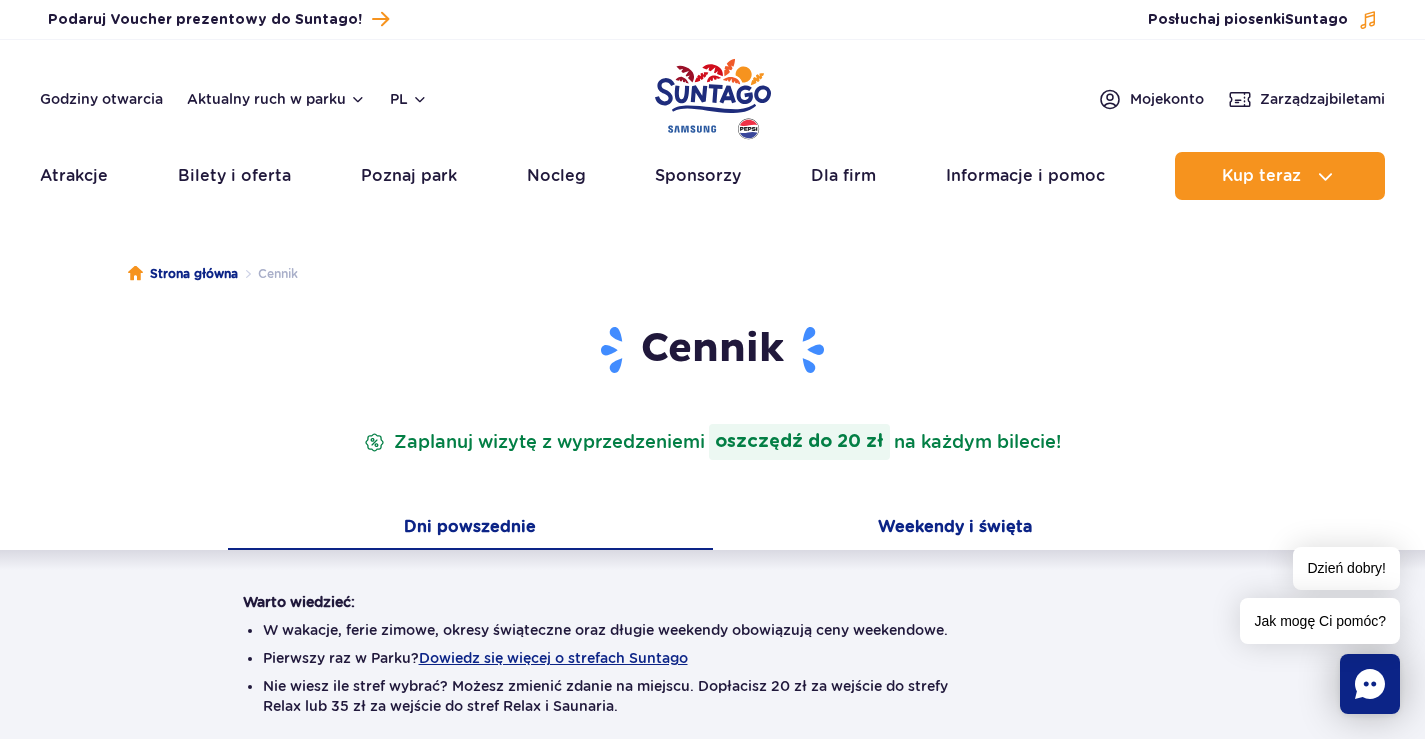 click on "Weekendy i święta" at bounding box center (955, 529) 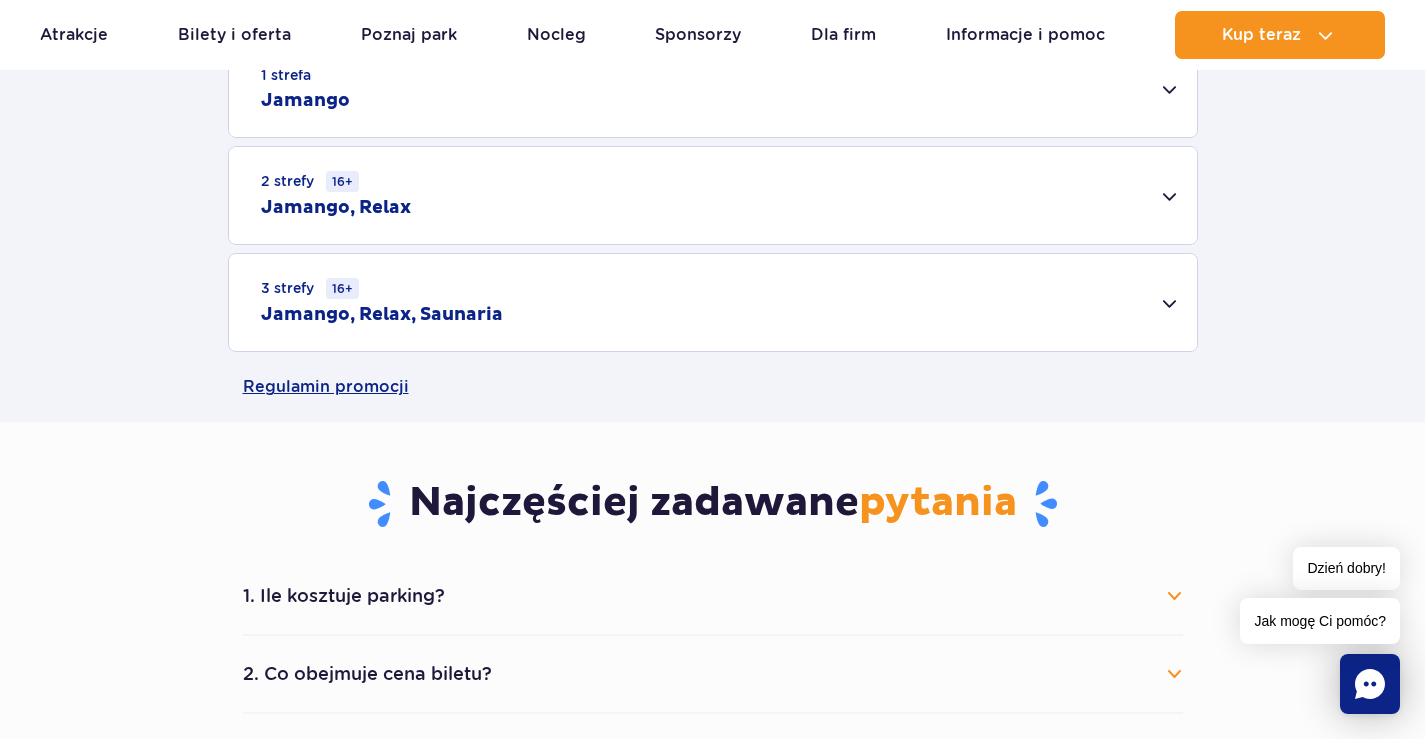 scroll, scrollTop: 600, scrollLeft: 0, axis: vertical 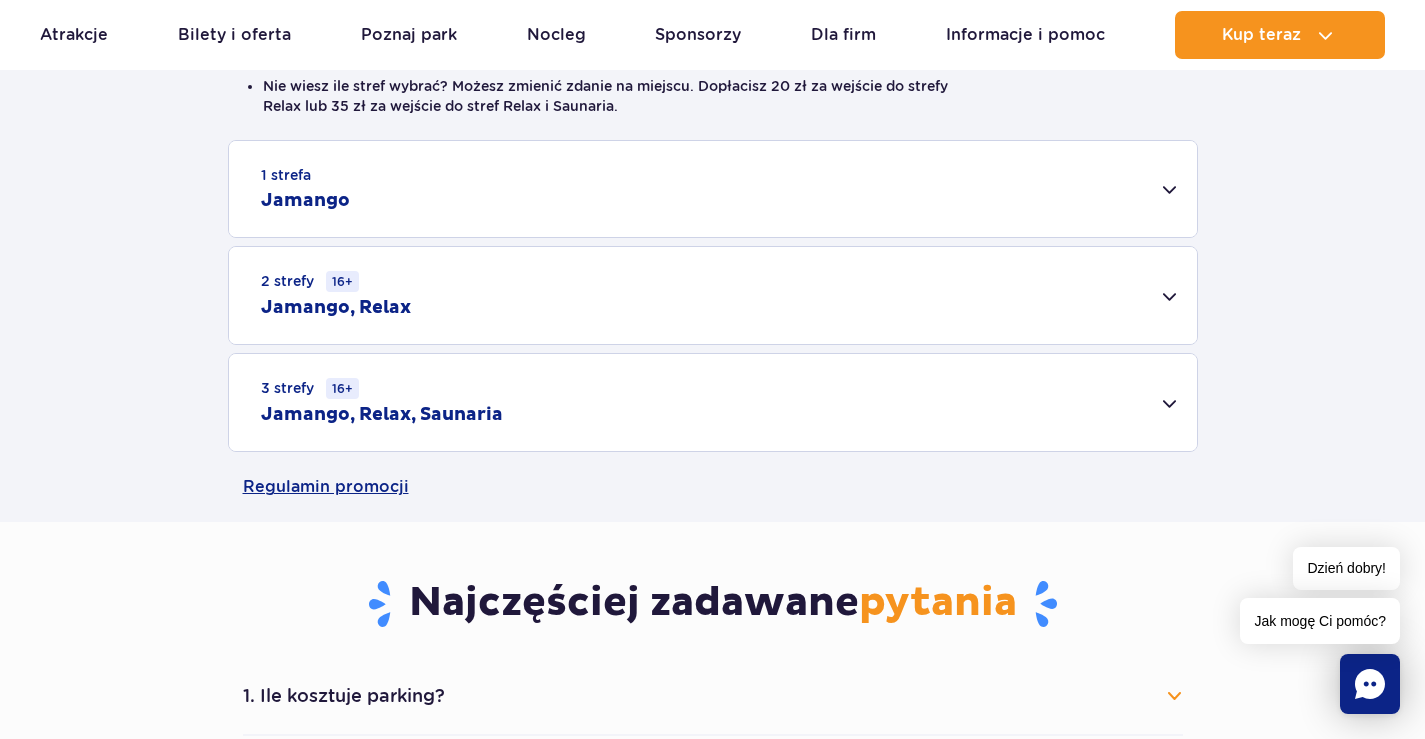 click on "3 strefy  16+
Jamango, Relax, Saunaria" at bounding box center [713, 402] 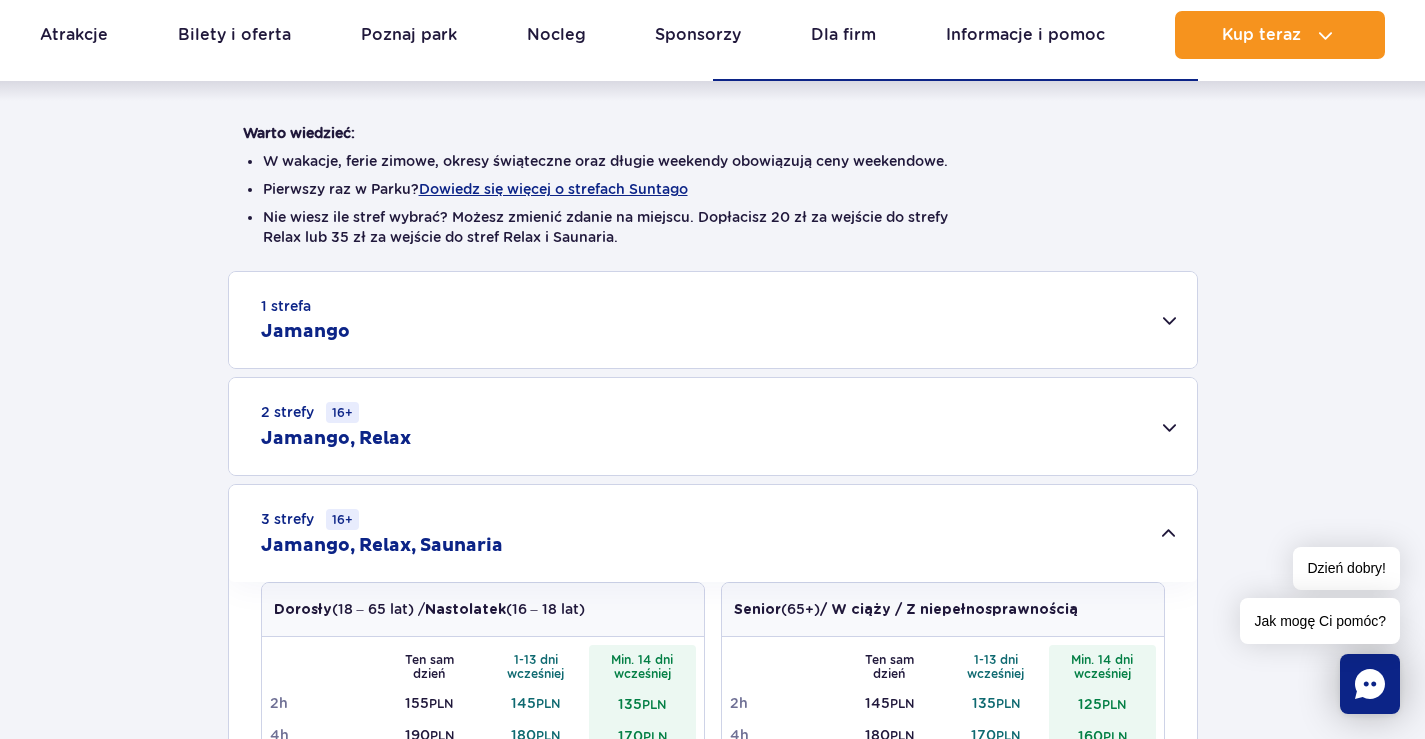 scroll, scrollTop: 300, scrollLeft: 0, axis: vertical 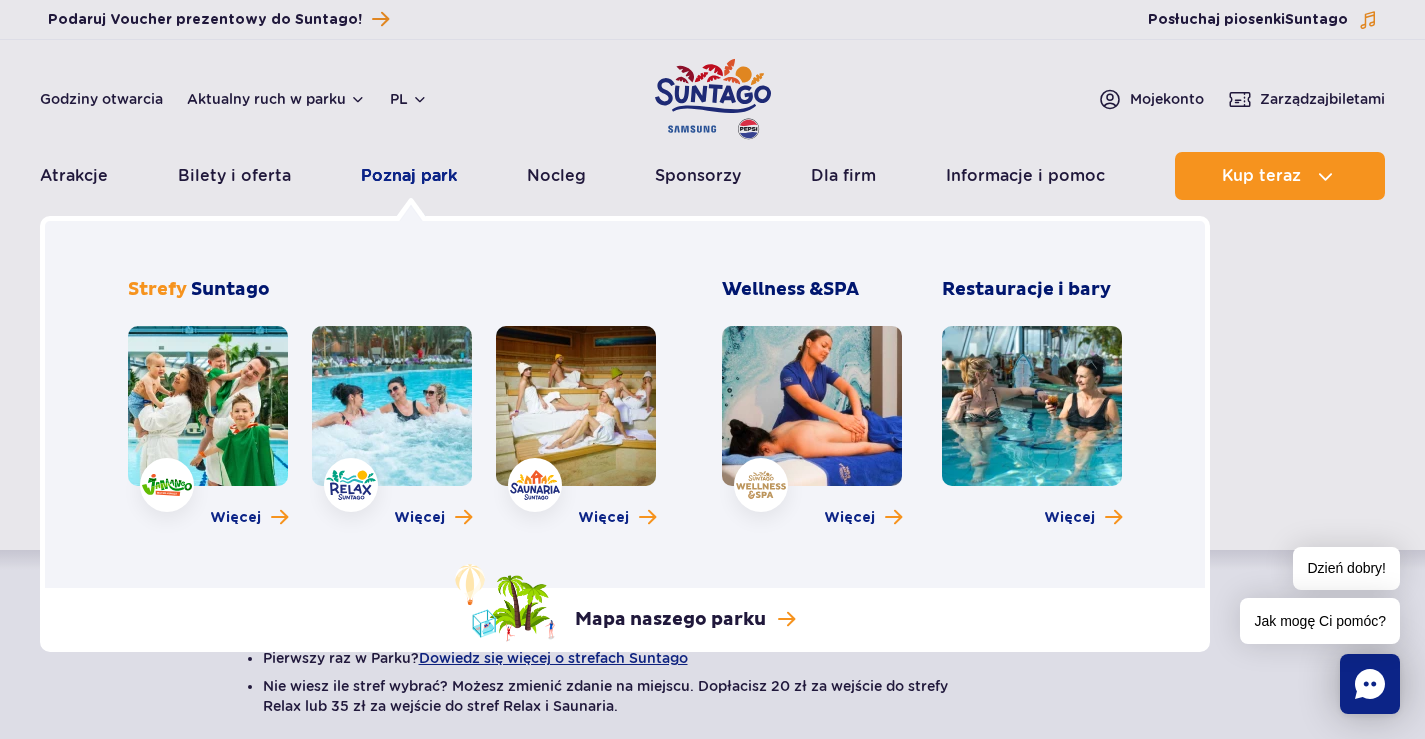 click on "Poznaj park" at bounding box center [409, 176] 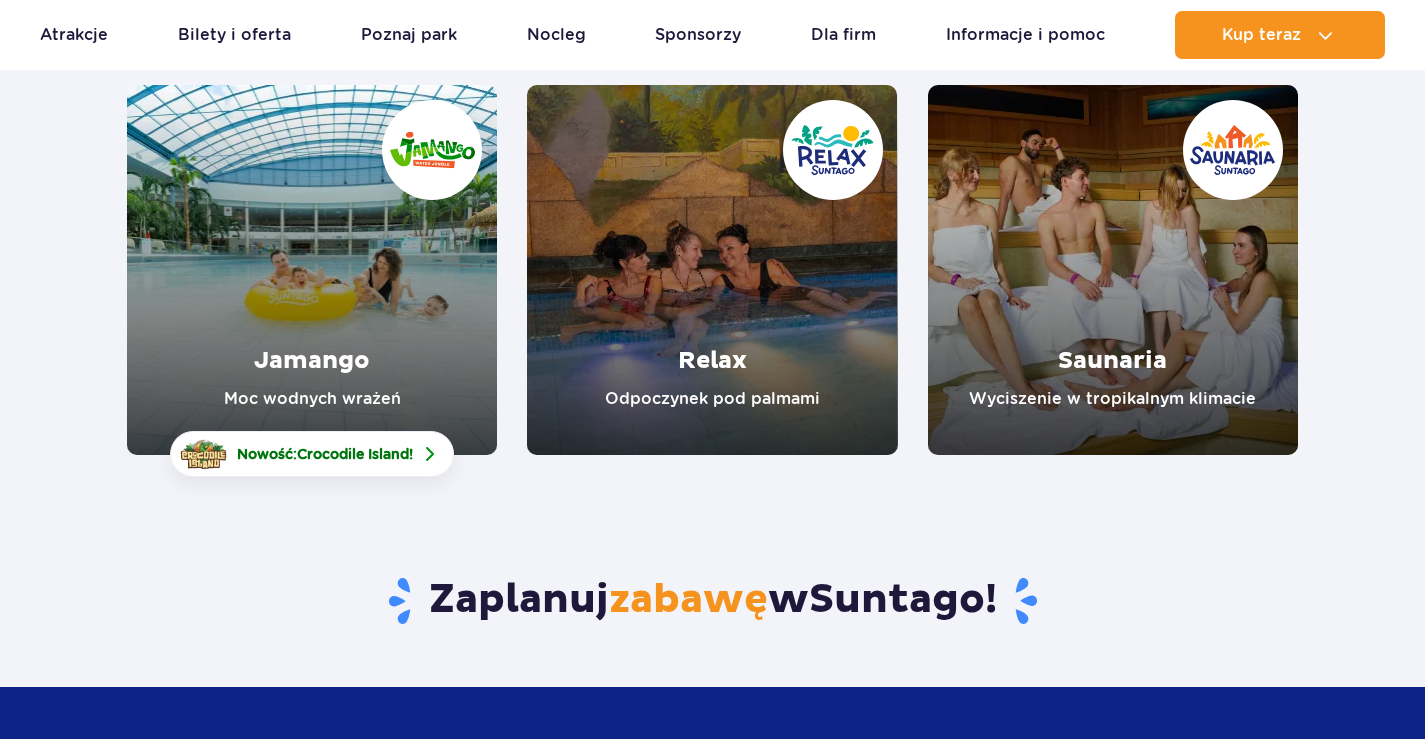 scroll, scrollTop: 300, scrollLeft: 0, axis: vertical 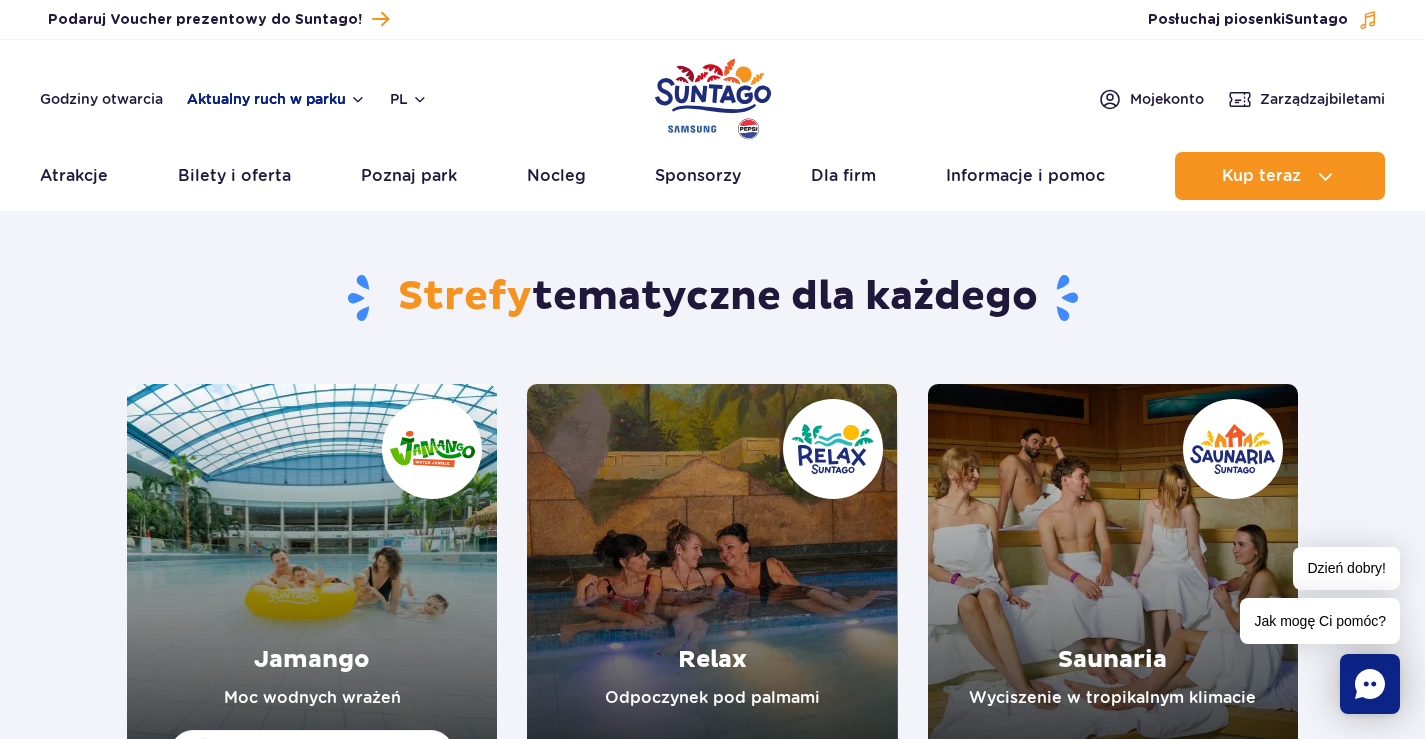 click on "Aktualny ruch w parku" at bounding box center (276, 99) 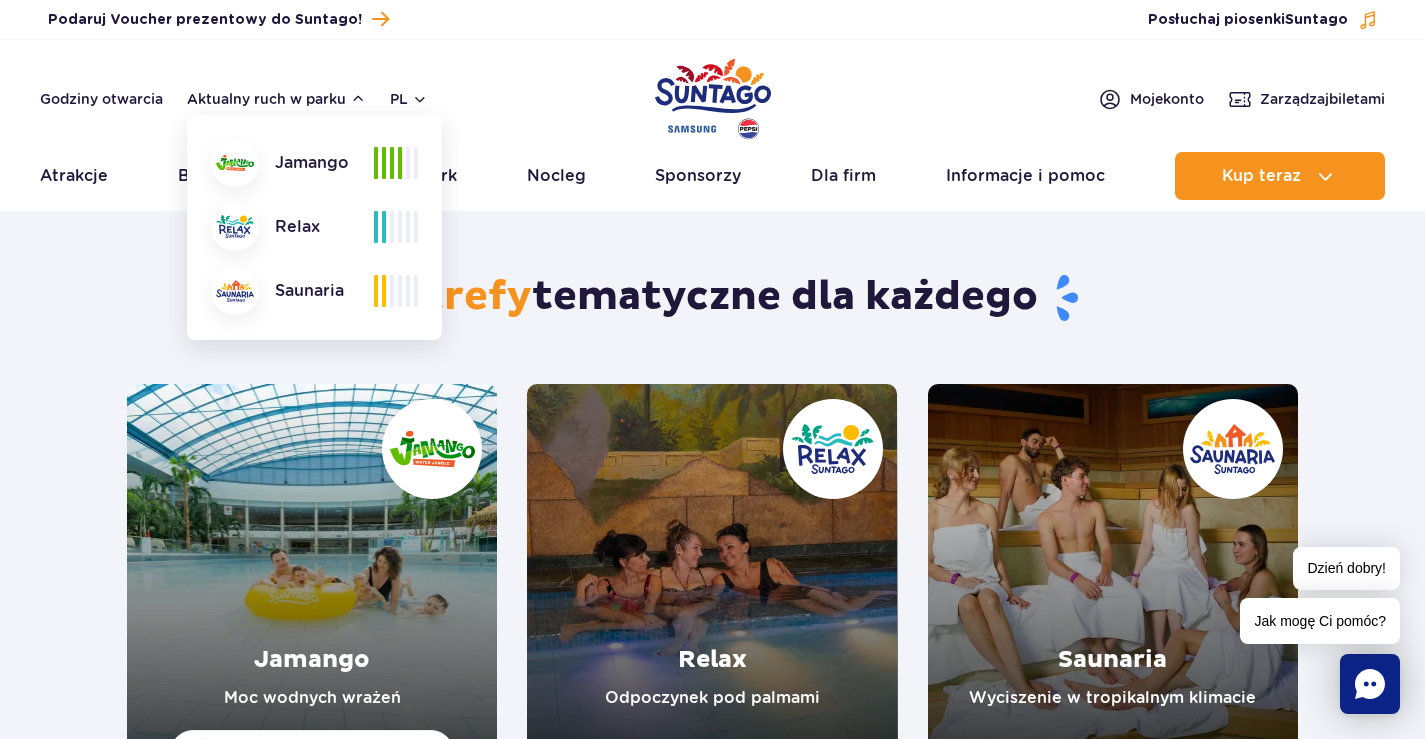click at bounding box center [396, 163] 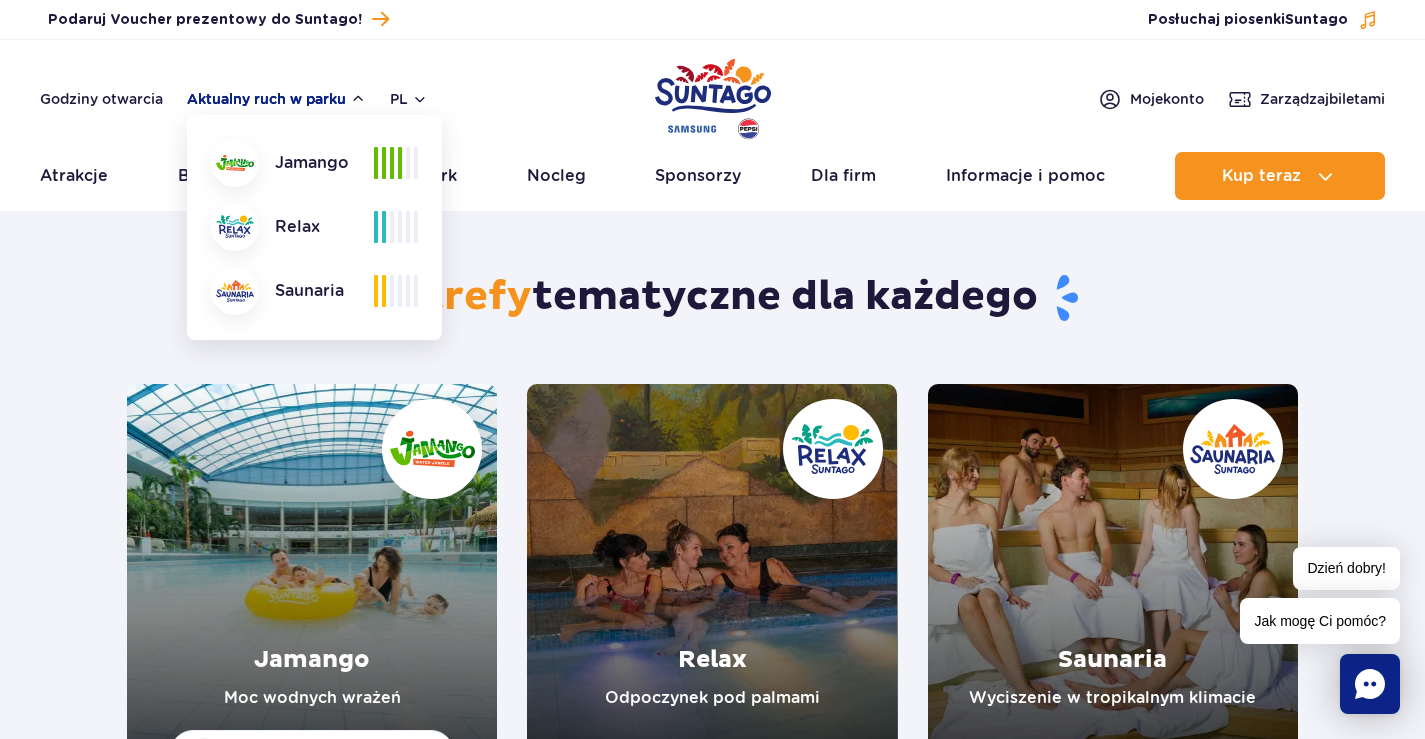 click on "Aktualny ruch w parku" at bounding box center [276, 99] 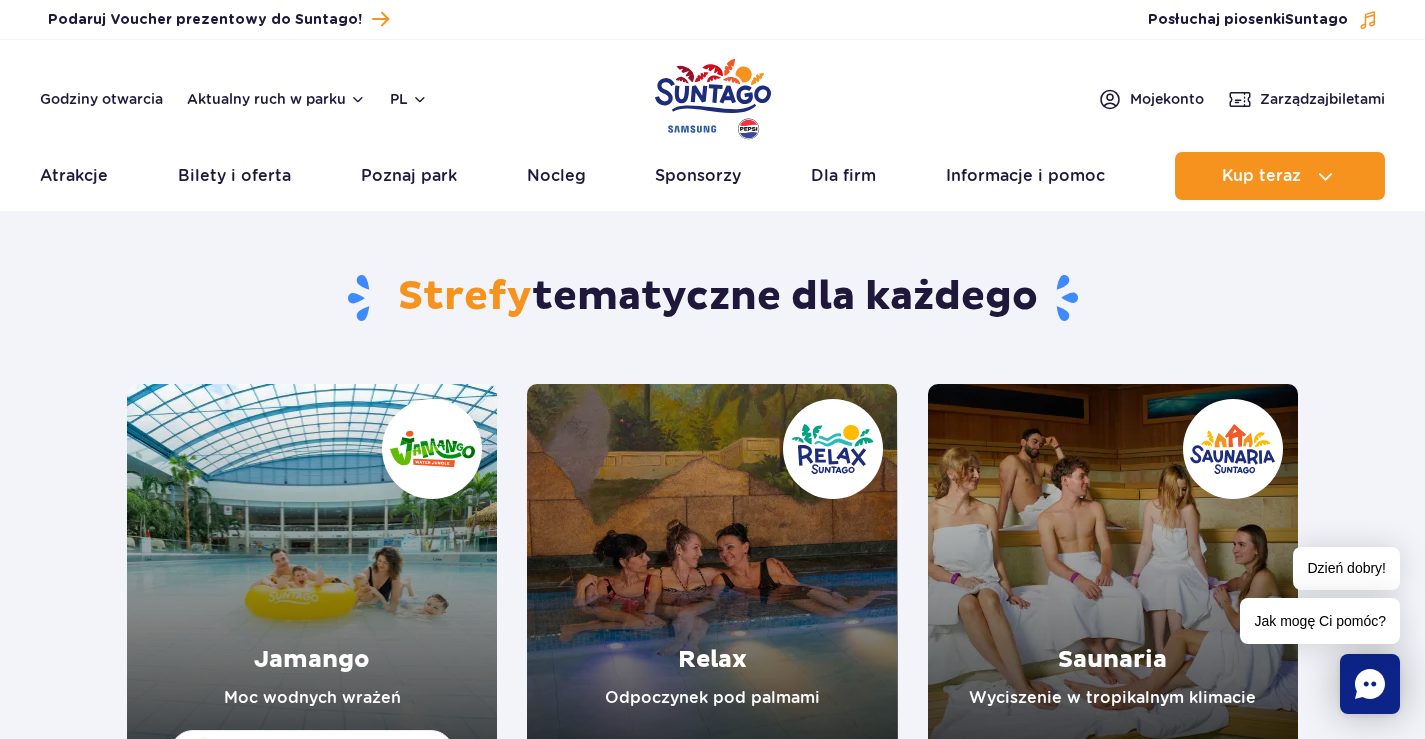 click on "Godziny otwarcia
Aktualny ruch w parku
pl
PL
EN
UA" at bounding box center (234, 99) 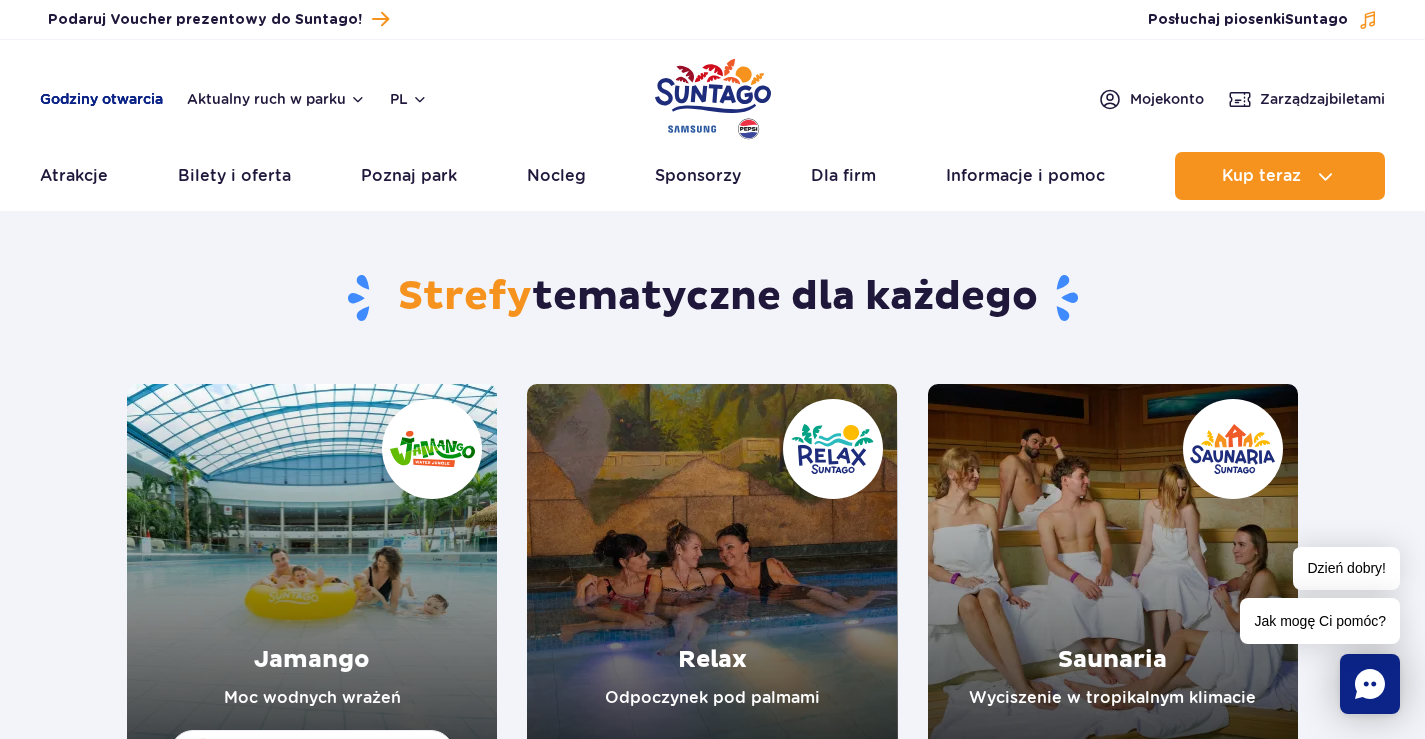 click on "Godziny otwarcia" at bounding box center (101, 99) 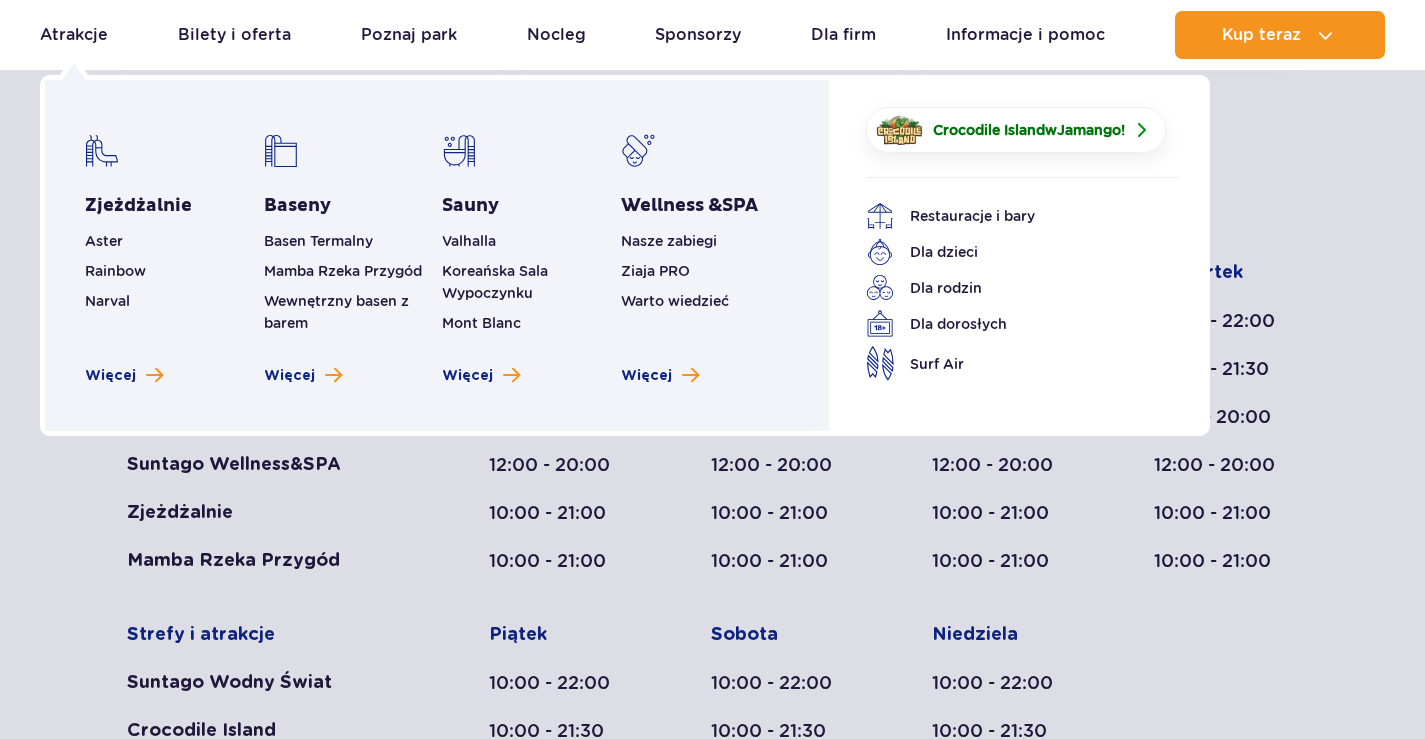 scroll, scrollTop: 827, scrollLeft: 0, axis: vertical 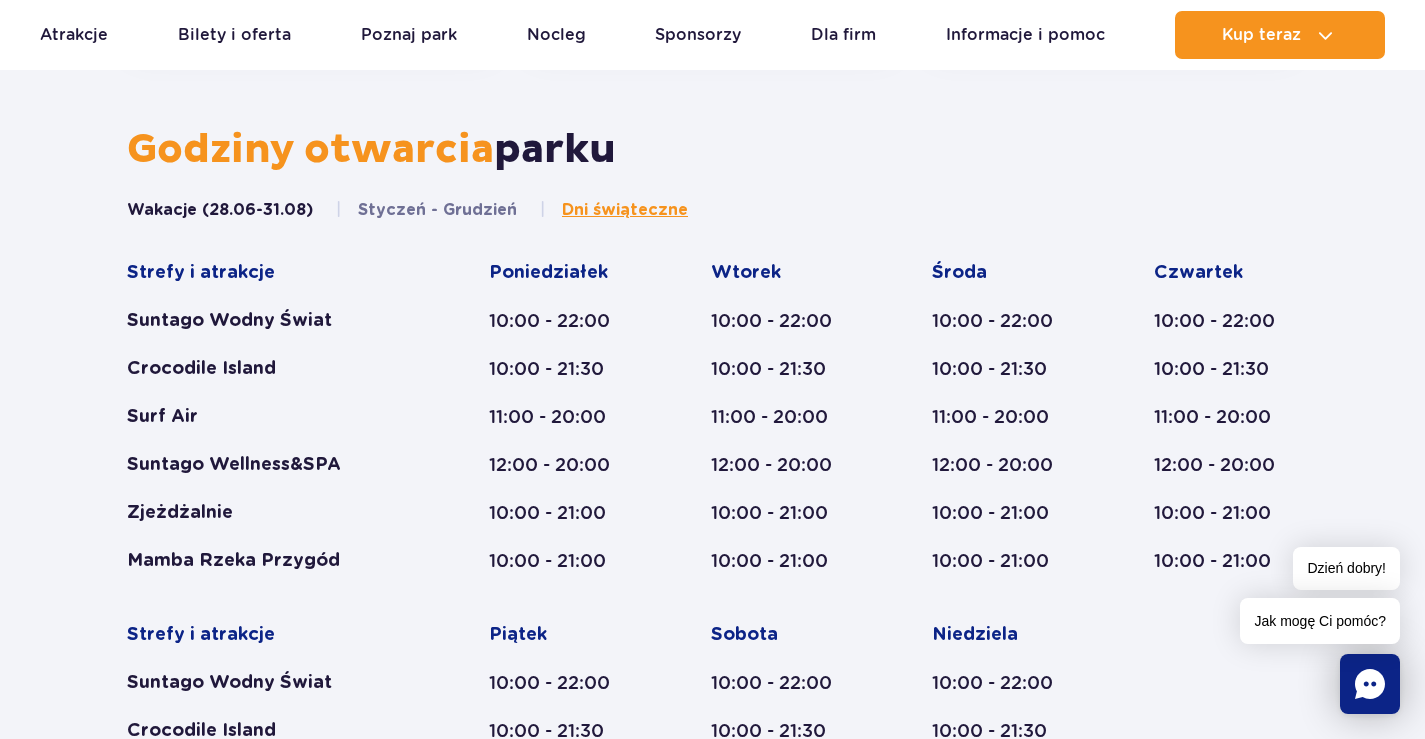click on "Dni świąteczne" at bounding box center (625, 210) 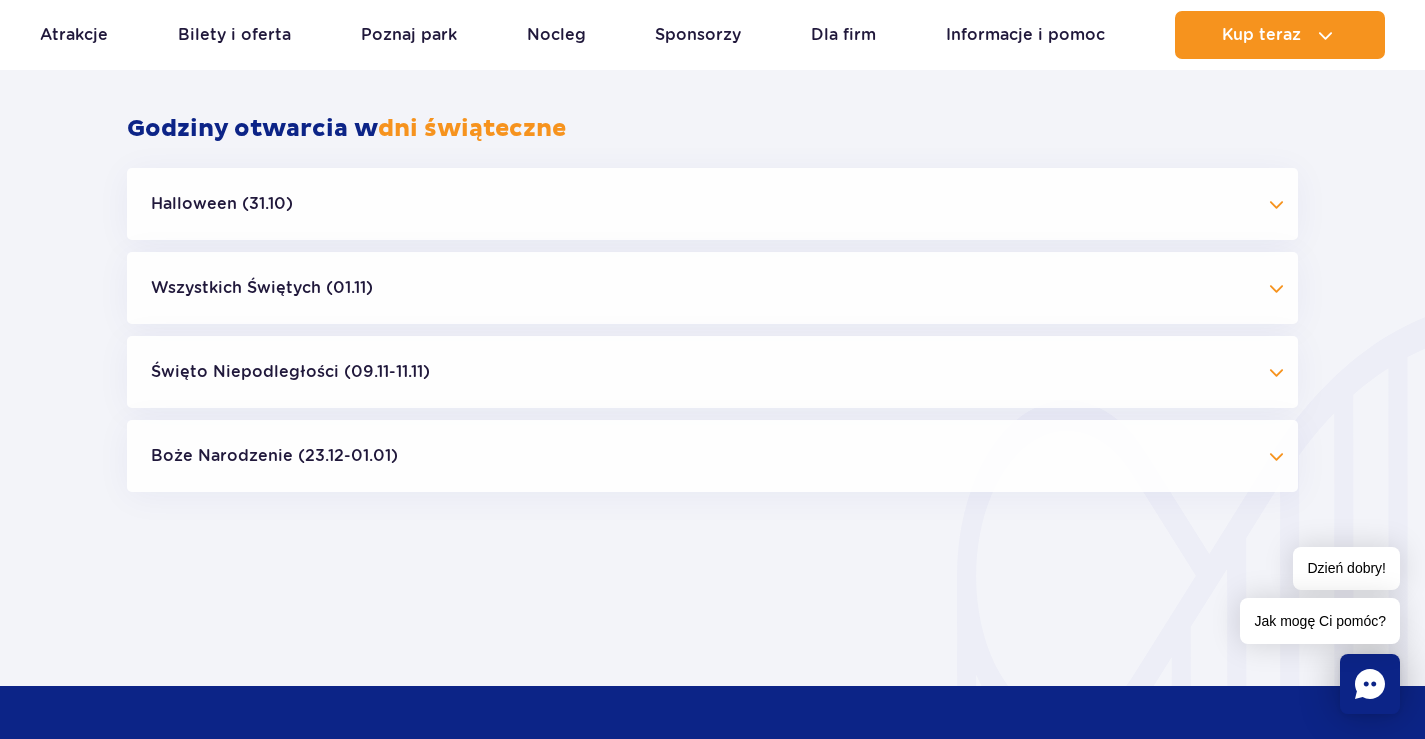 scroll, scrollTop: 1702, scrollLeft: 0, axis: vertical 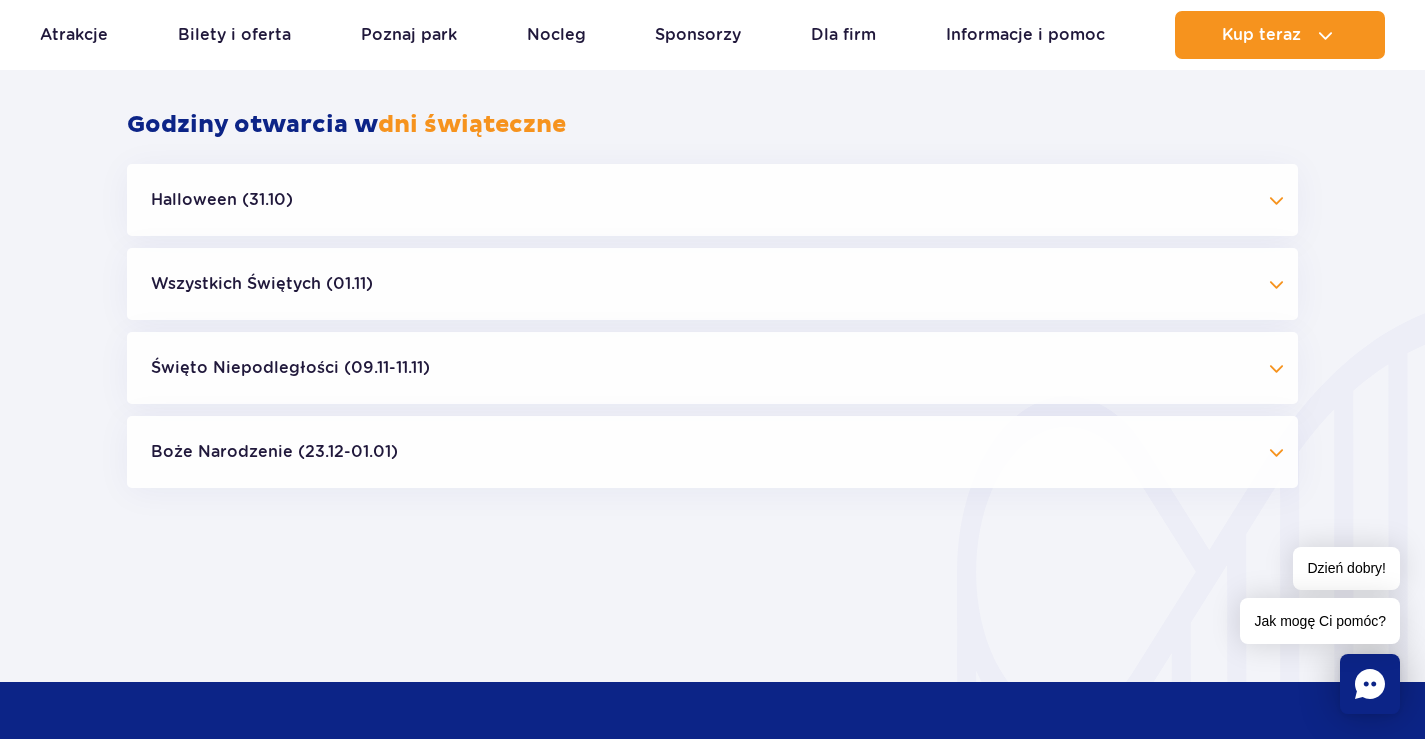 click on "Wszystkich Świętych (01.11)" at bounding box center (712, 284) 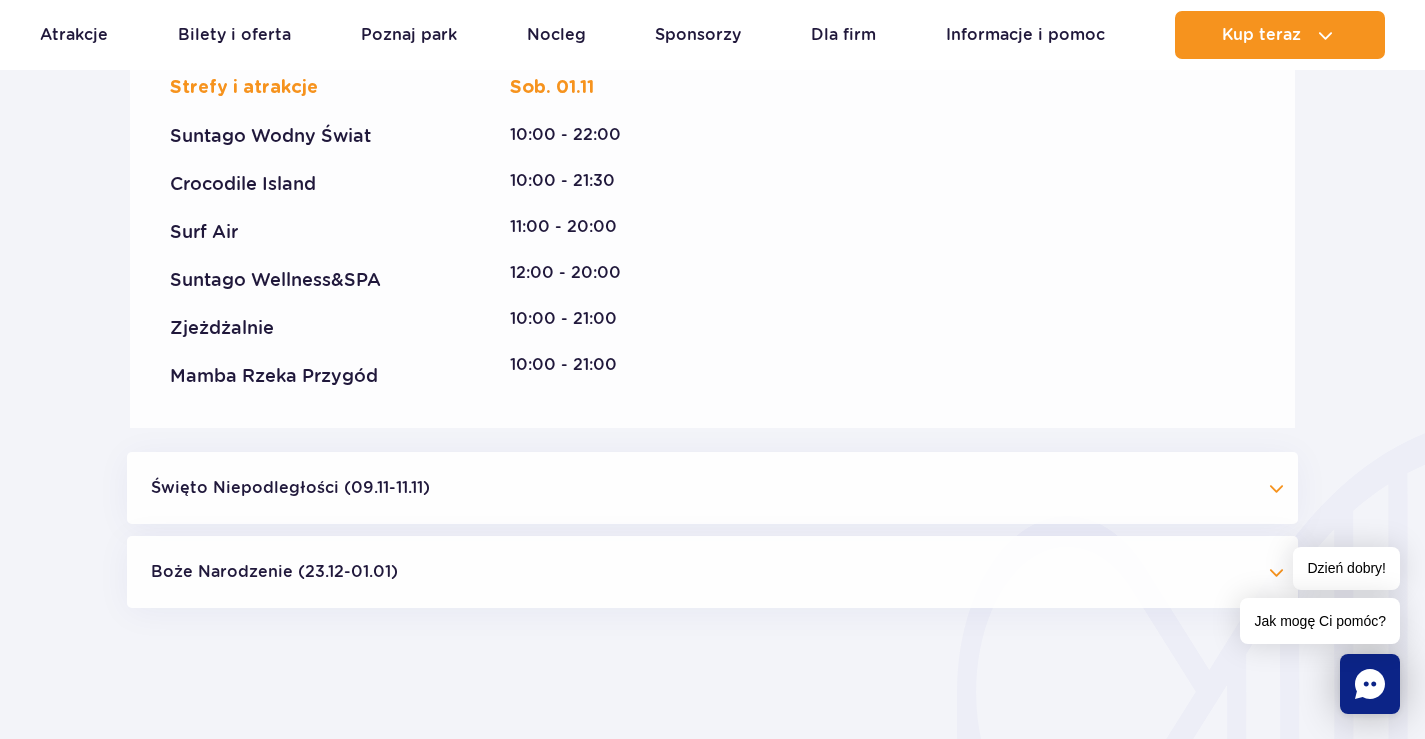 scroll, scrollTop: 2002, scrollLeft: 0, axis: vertical 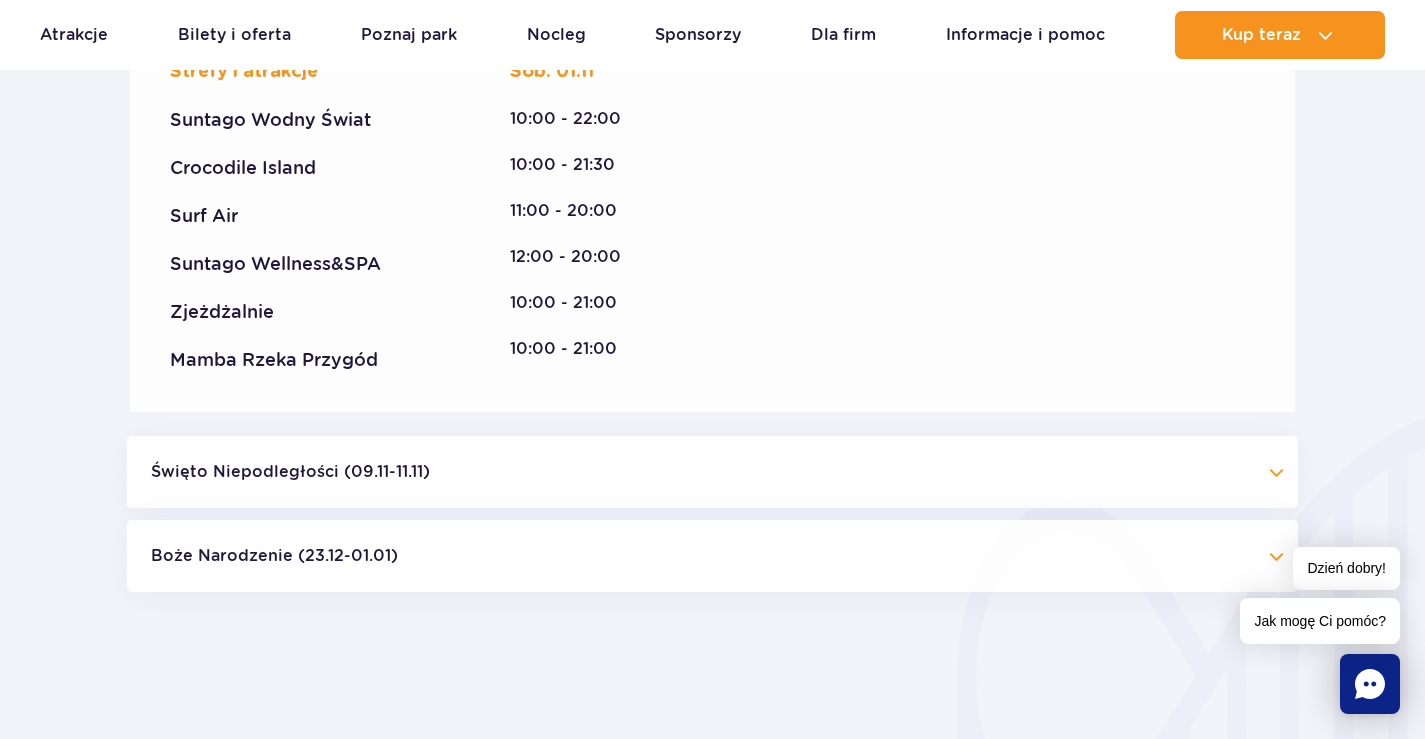click on "Święto Niepodległości (09.11-11.11)" at bounding box center (712, 472) 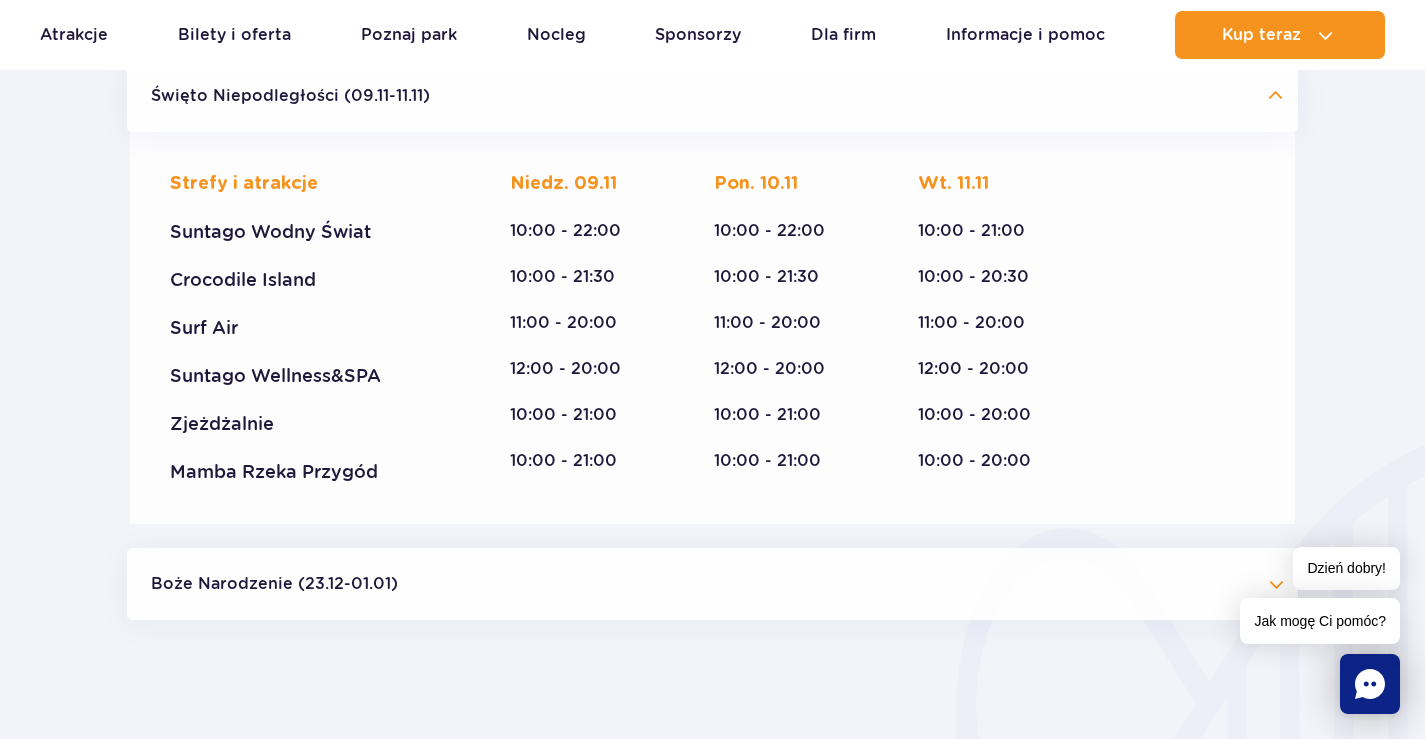 scroll, scrollTop: 2402, scrollLeft: 0, axis: vertical 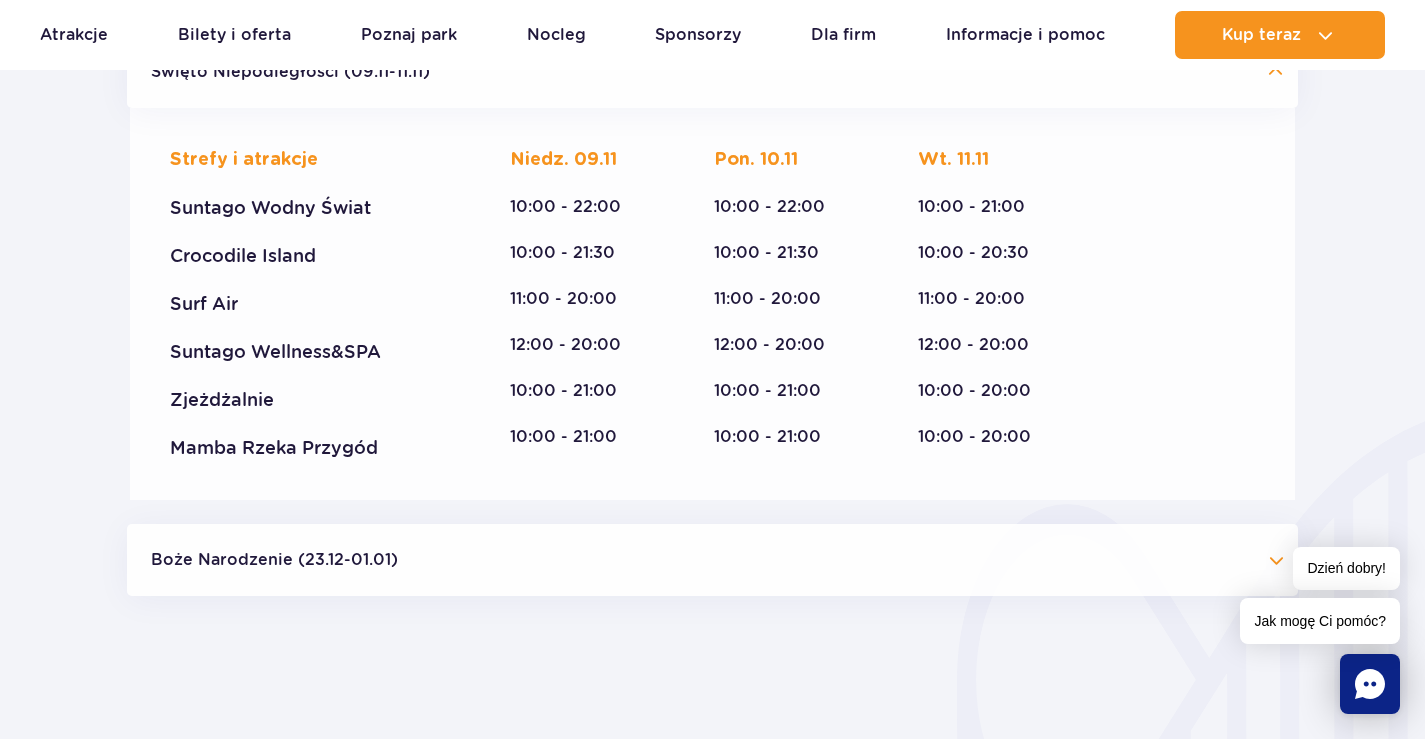 click on "Boże Narodzenie (23.12-01.01)" at bounding box center [712, 560] 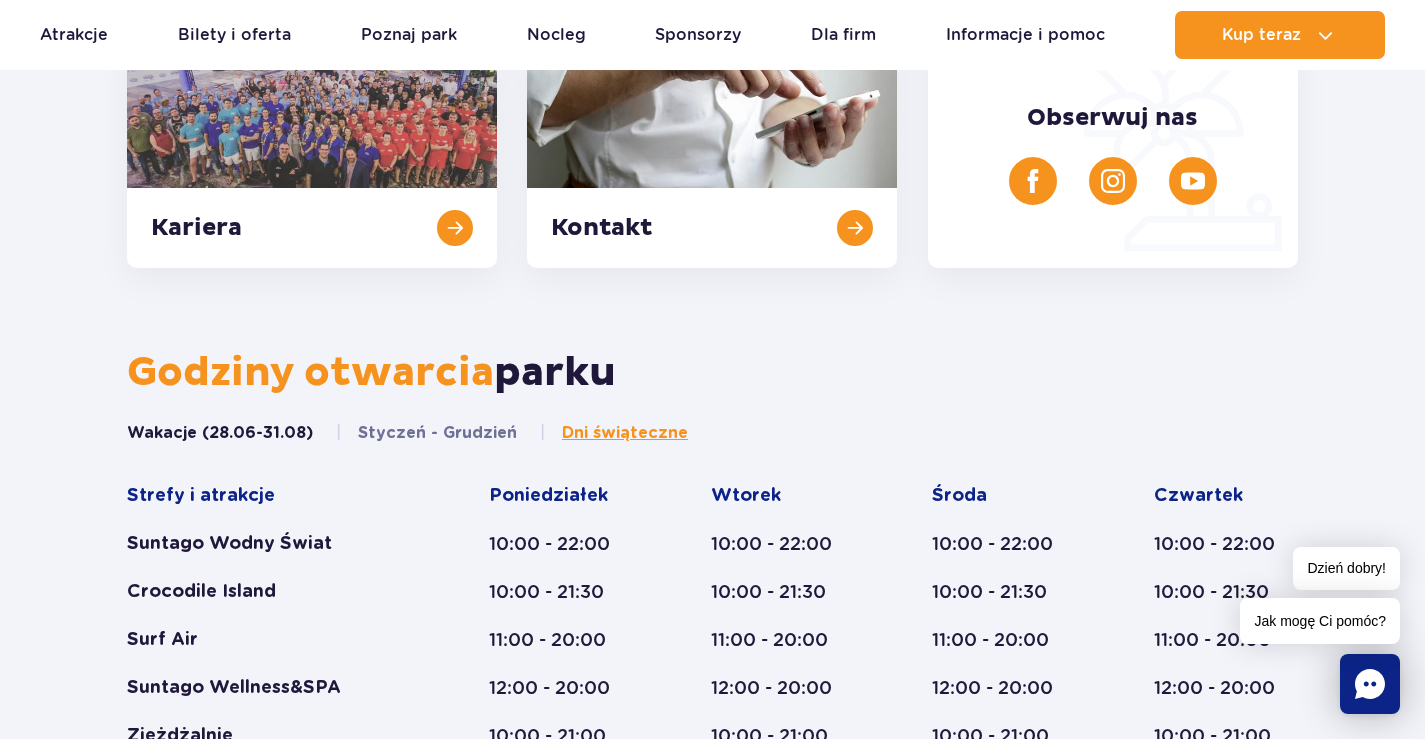 scroll, scrollTop: 602, scrollLeft: 0, axis: vertical 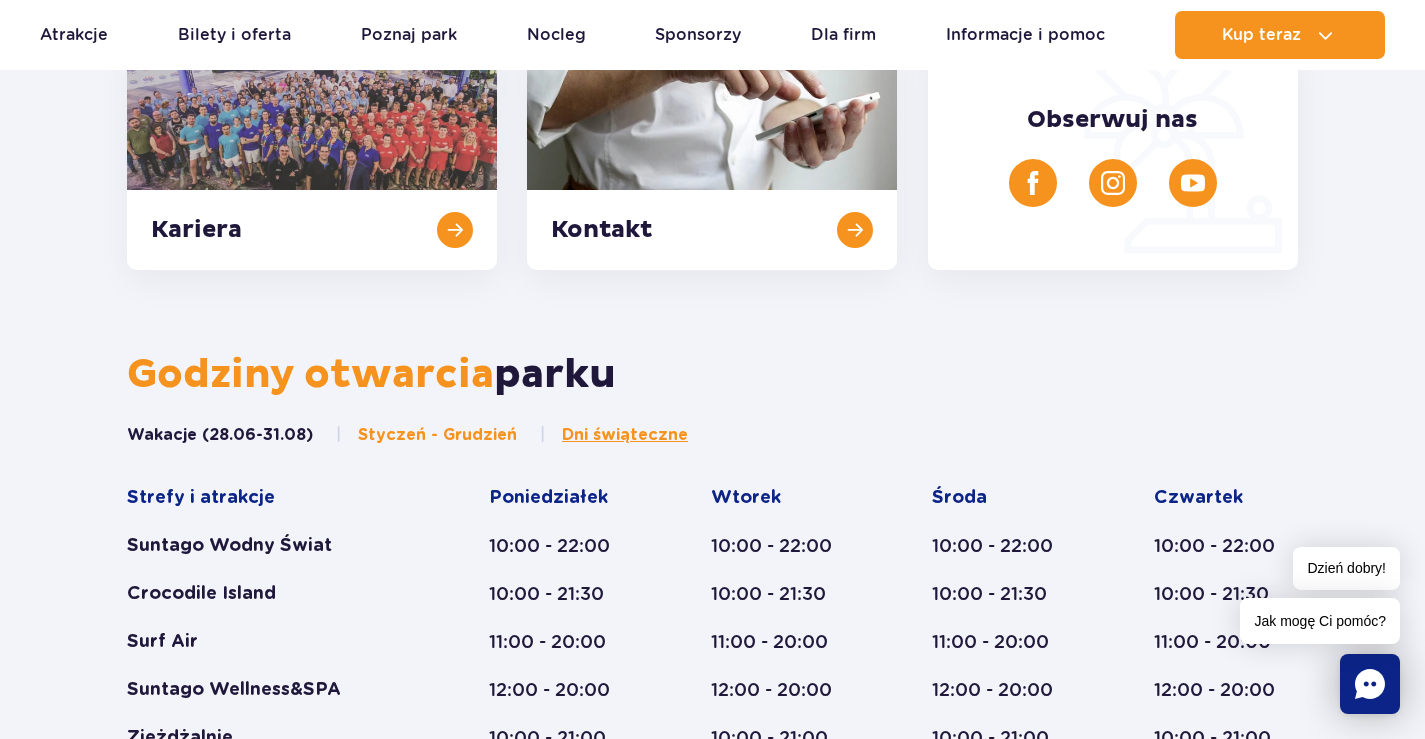 click on "Styczeń - Grudzień" at bounding box center [426, 435] 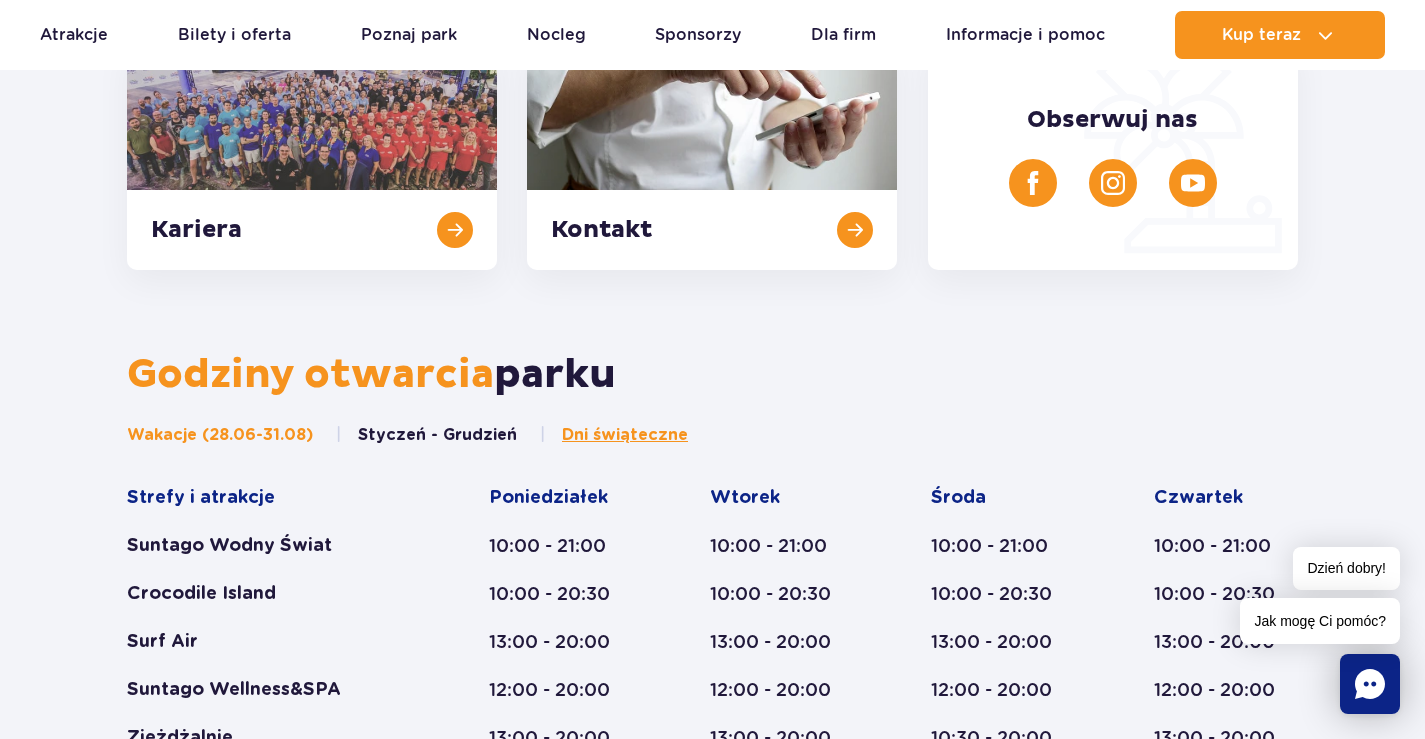 click on "Wakacje (28.06-31.08)" at bounding box center [220, 435] 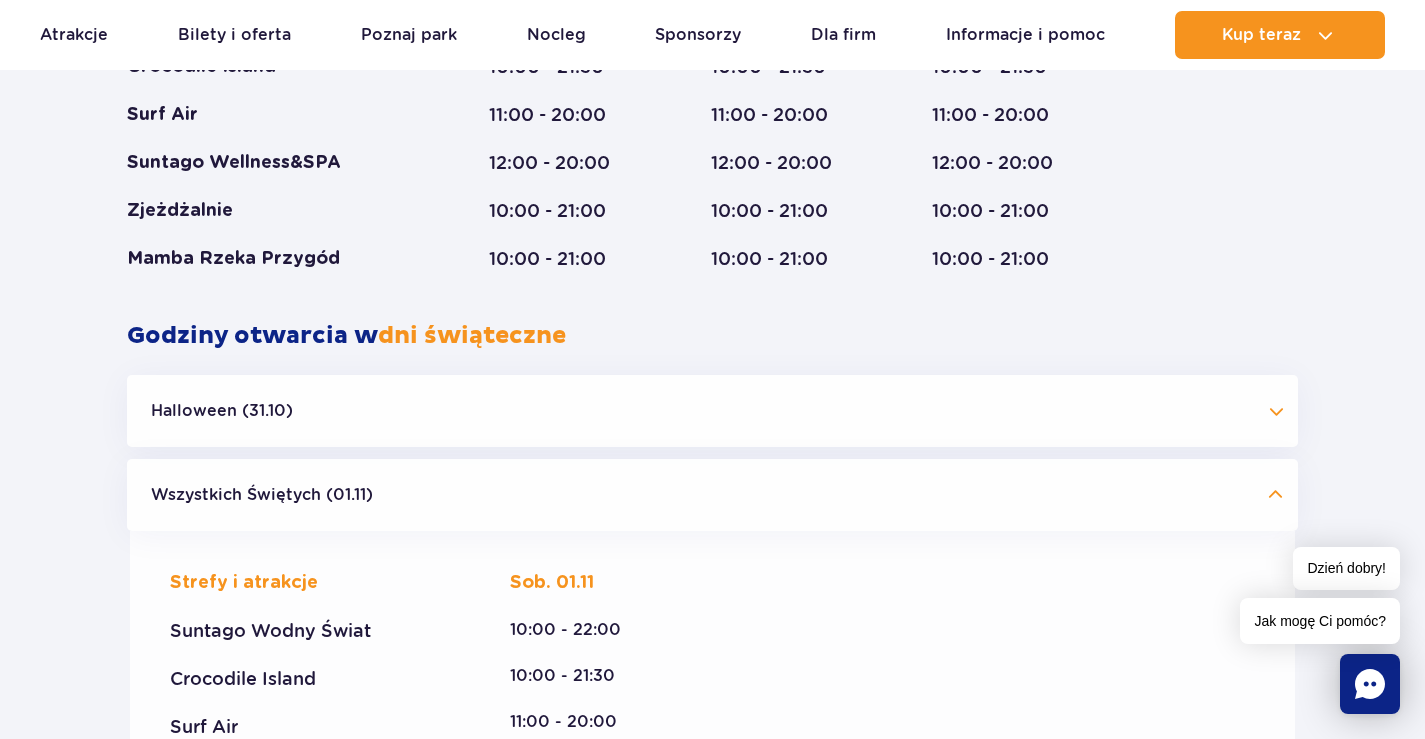 scroll, scrollTop: 1102, scrollLeft: 0, axis: vertical 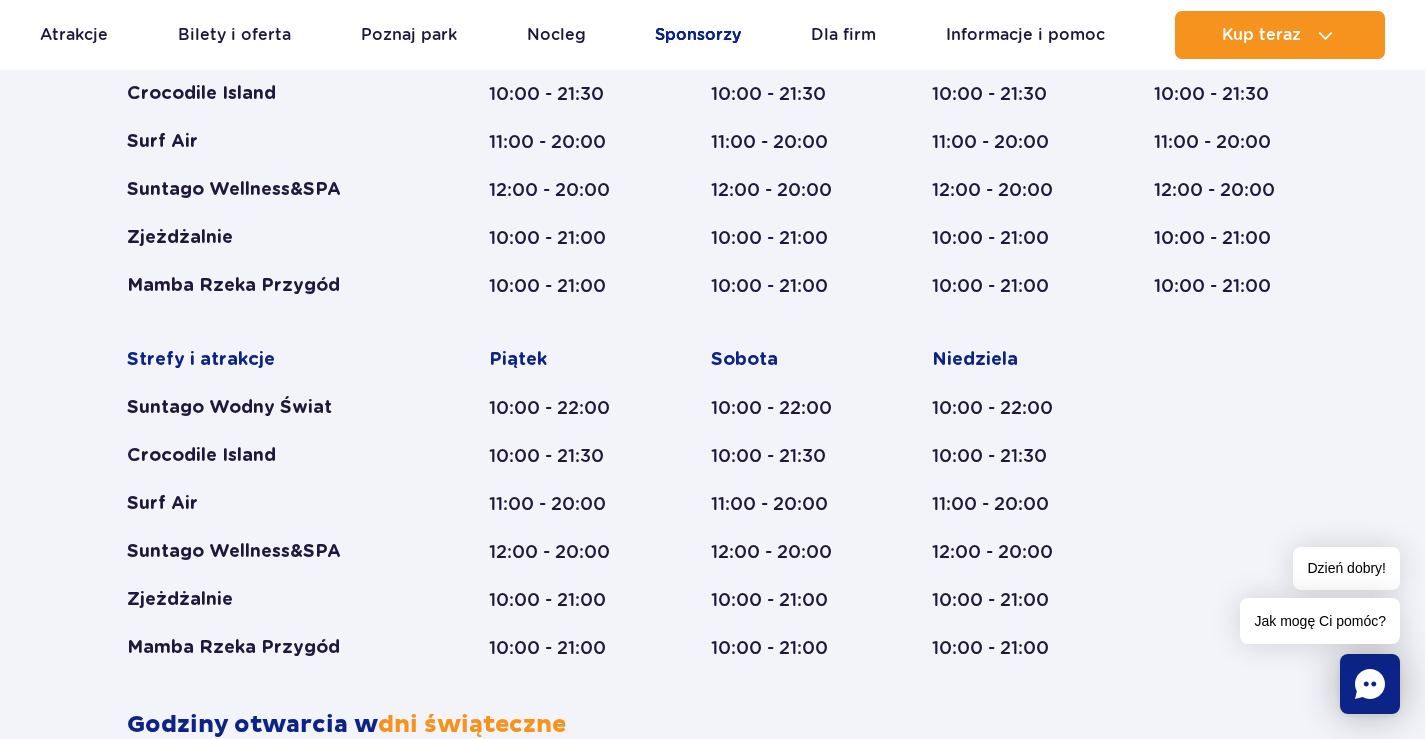 click on "Sponsorzy" at bounding box center [698, 35] 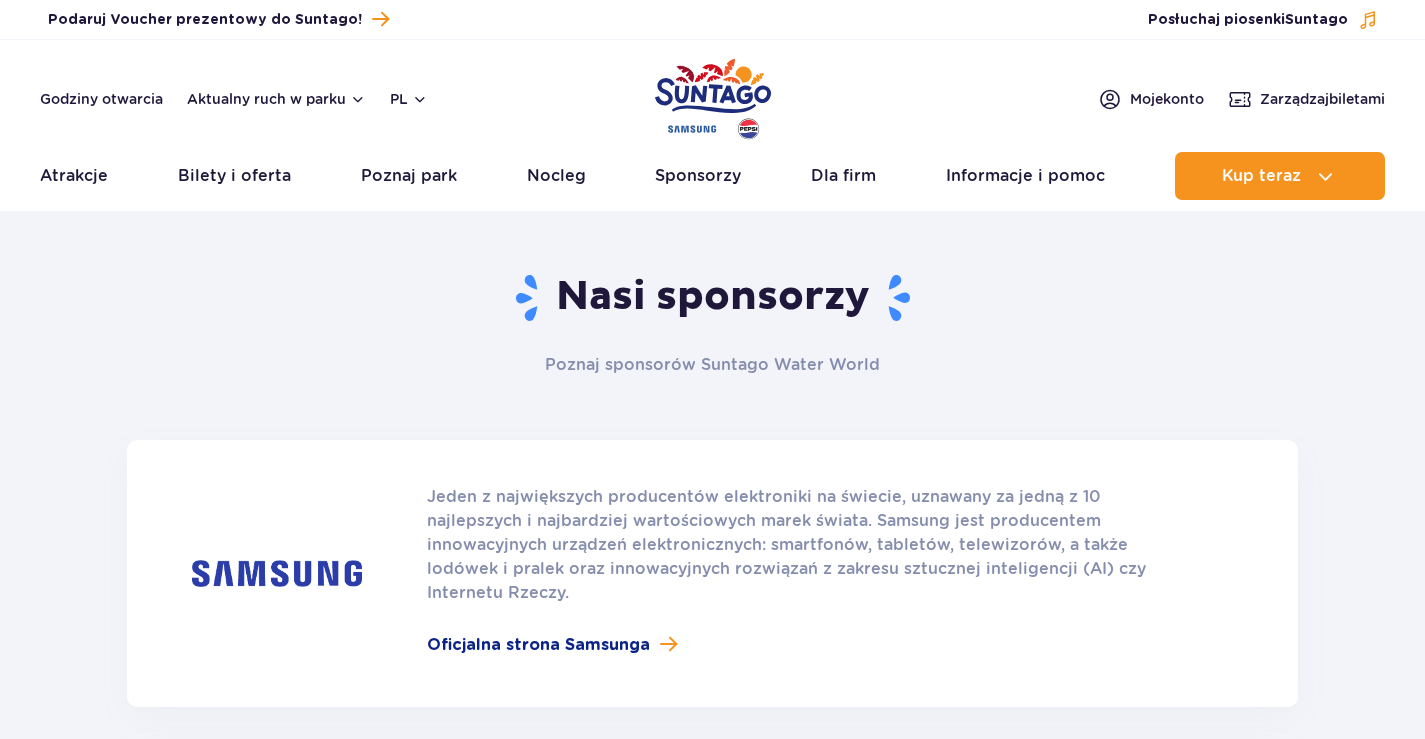 scroll, scrollTop: 0, scrollLeft: 0, axis: both 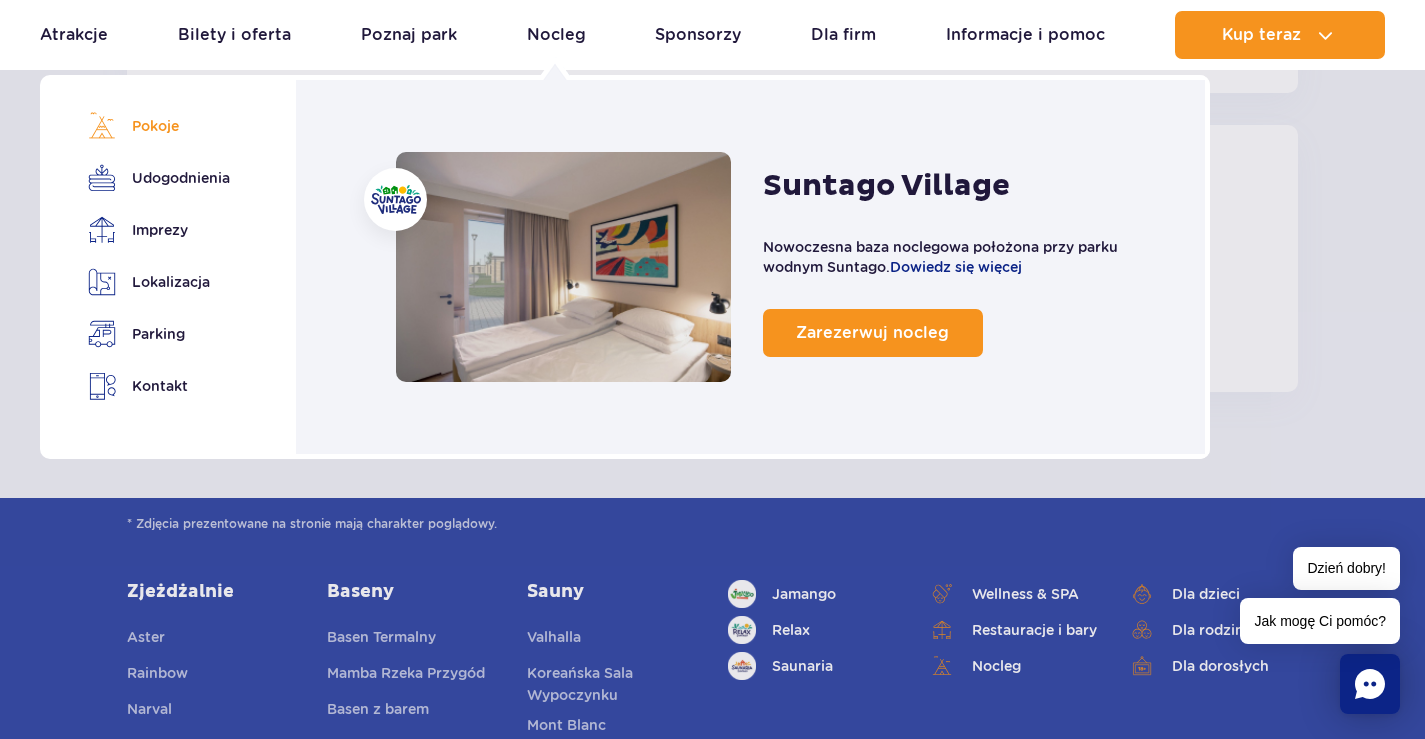 click on "Pokoje" at bounding box center [155, 126] 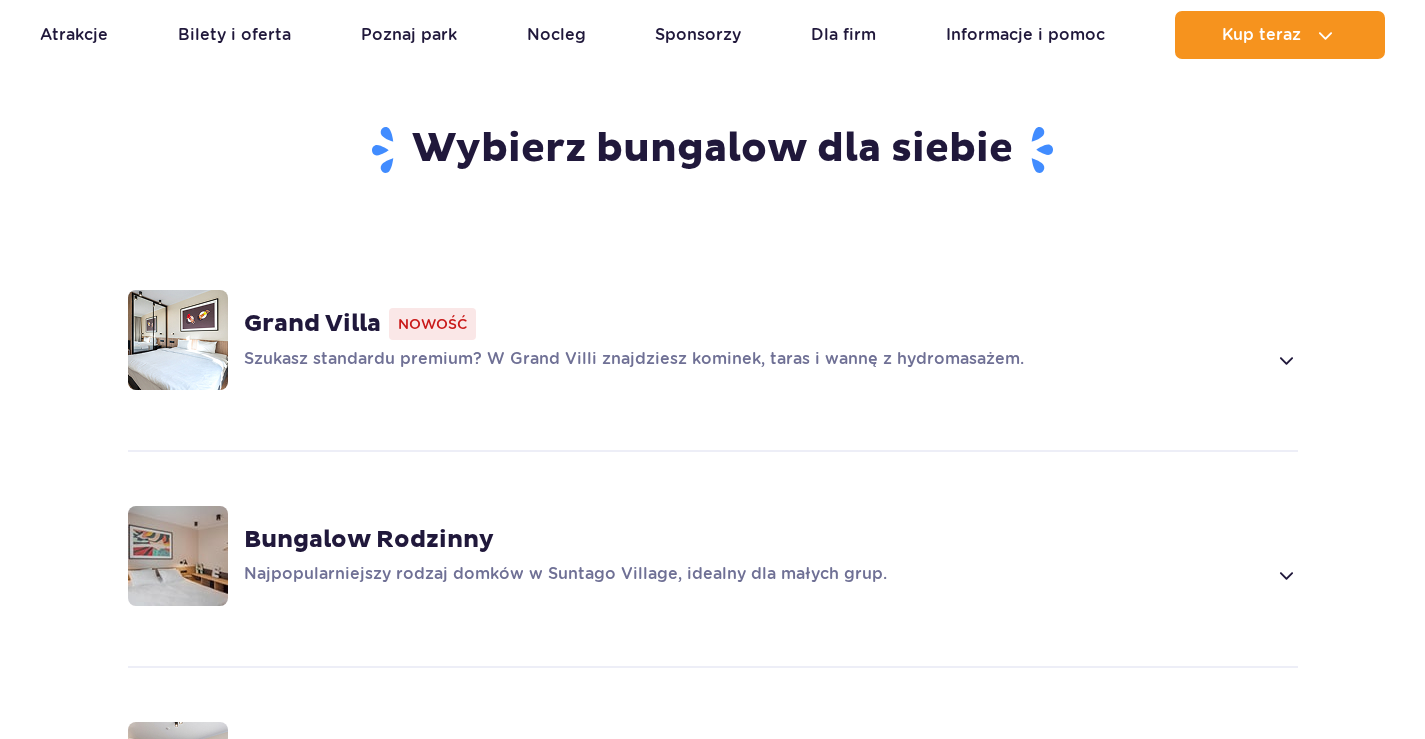 scroll, scrollTop: 1259, scrollLeft: 0, axis: vertical 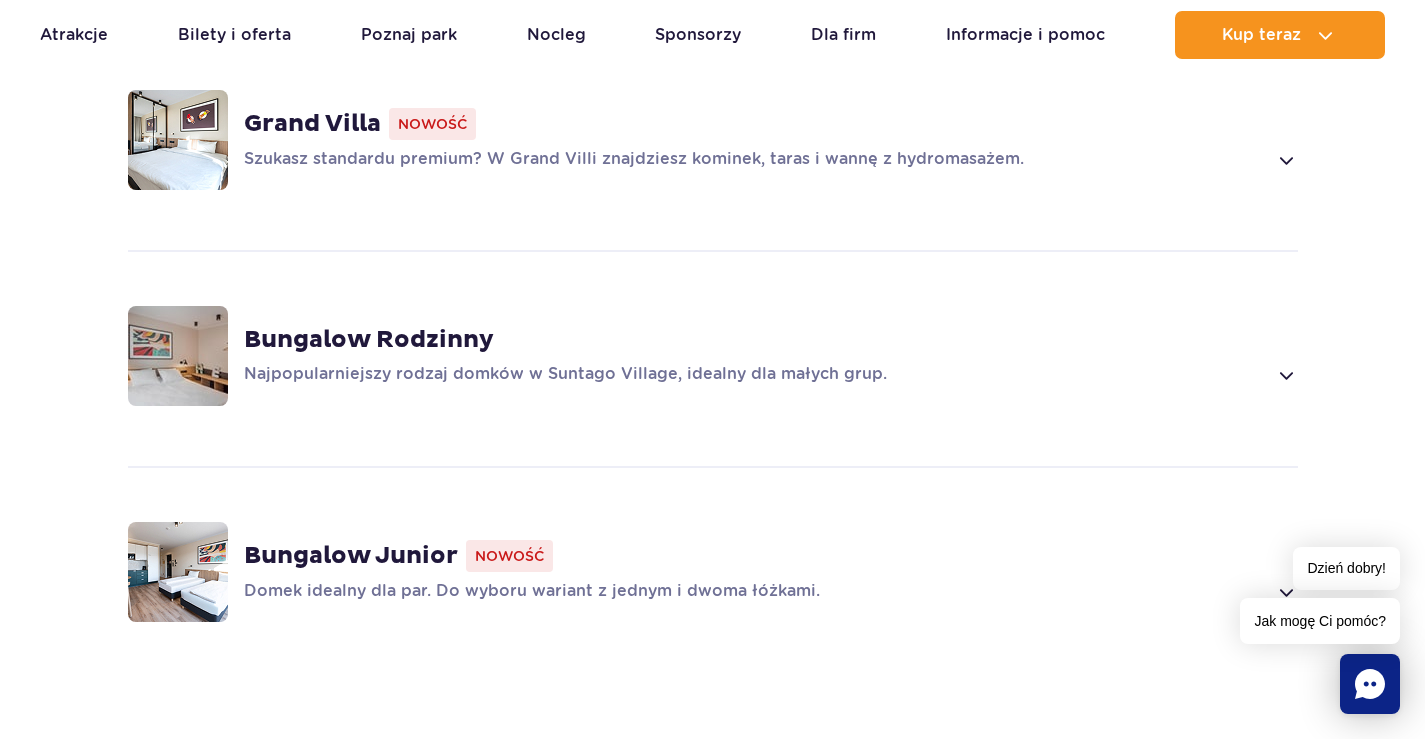 click at bounding box center [1285, 160] 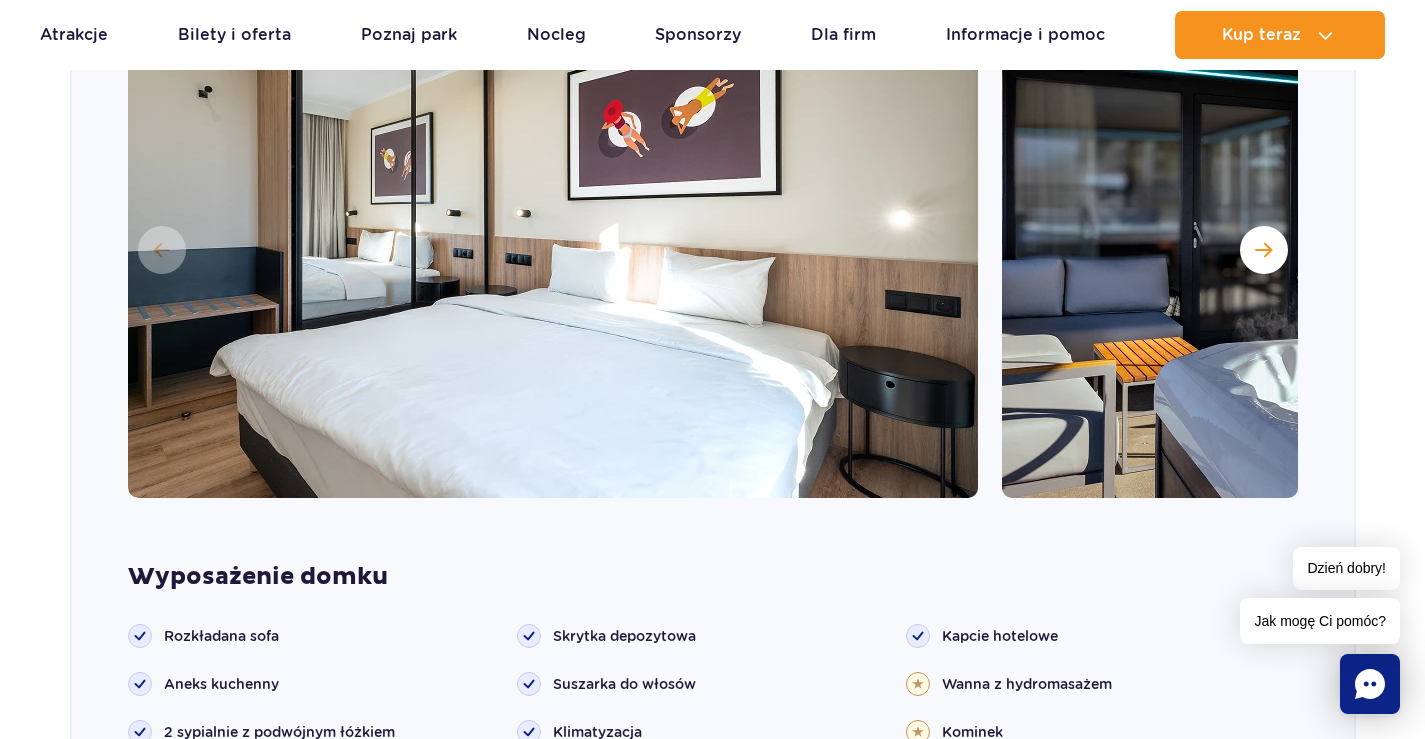 scroll, scrollTop: 1701, scrollLeft: 0, axis: vertical 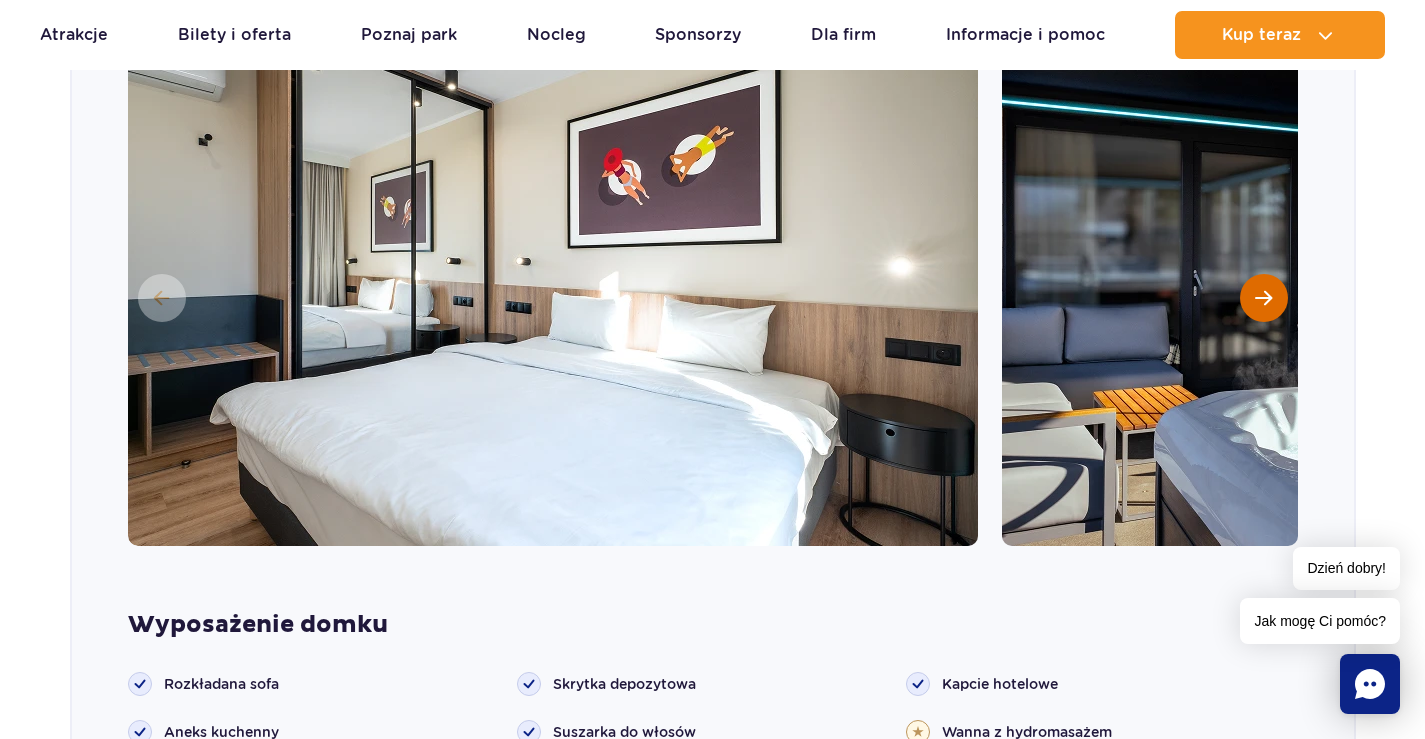 click at bounding box center (1264, 298) 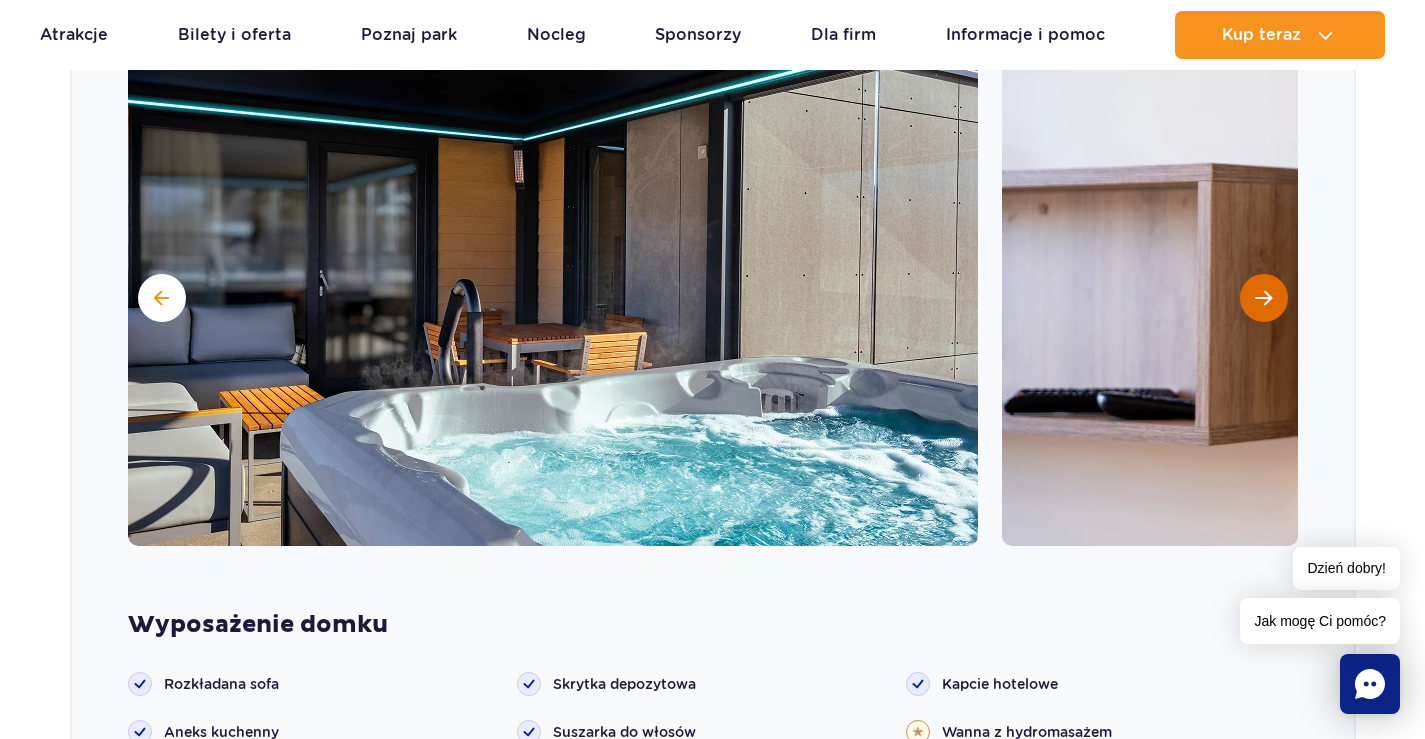 click at bounding box center [1263, 298] 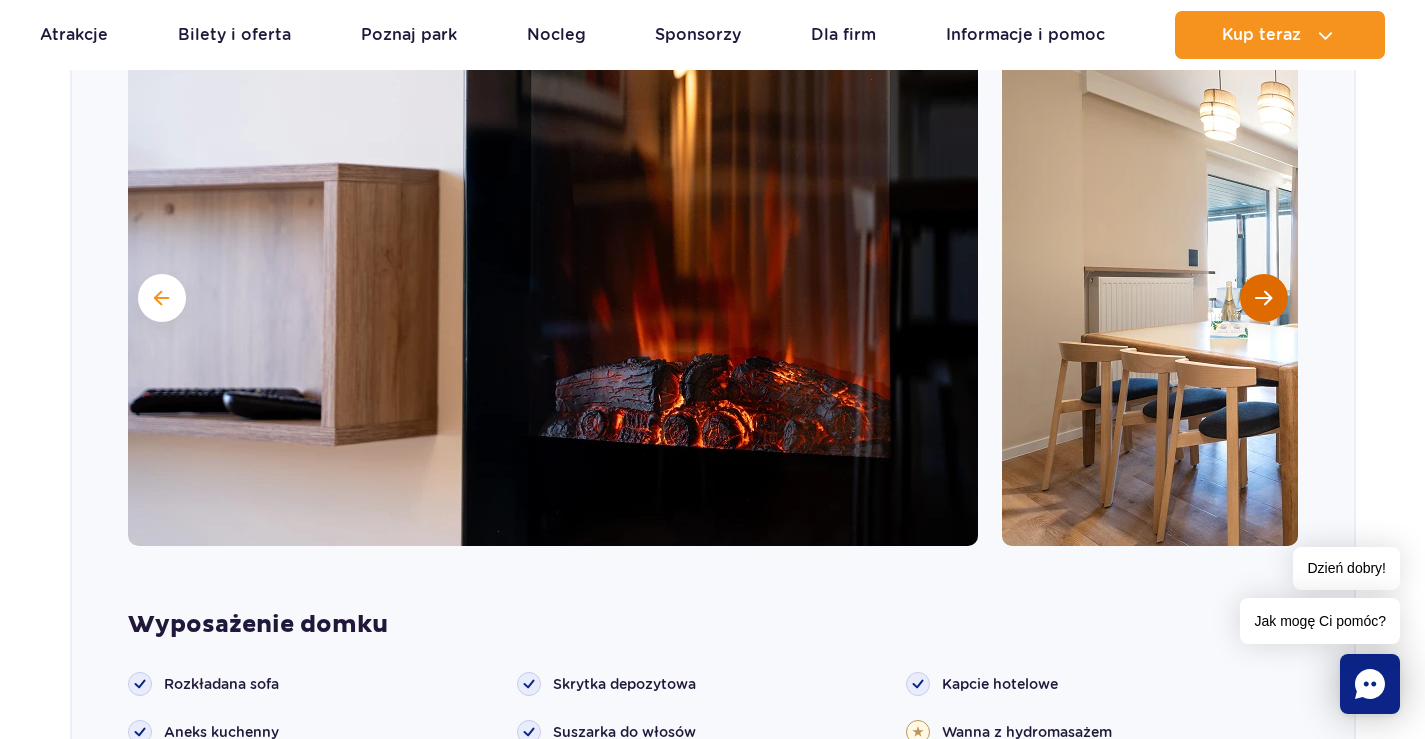 click at bounding box center [1263, 298] 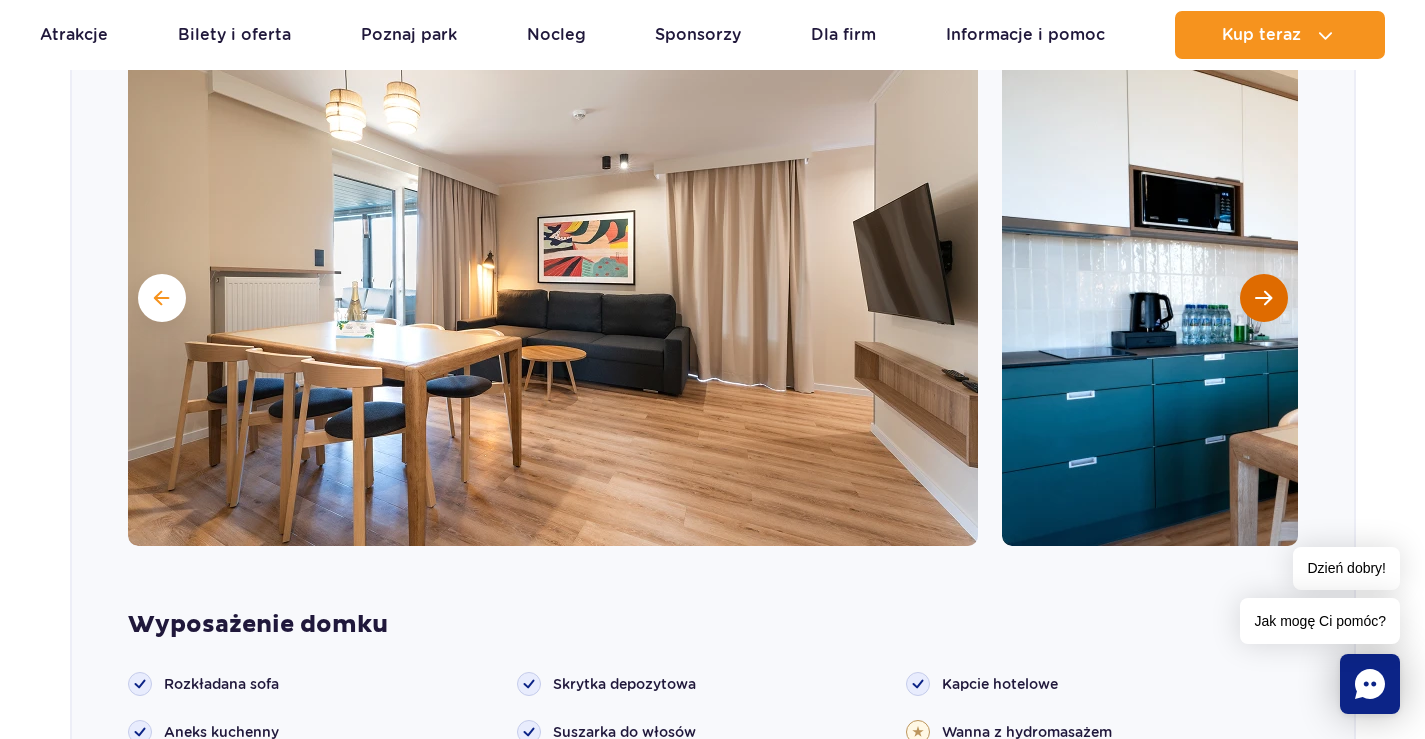 click at bounding box center (1263, 298) 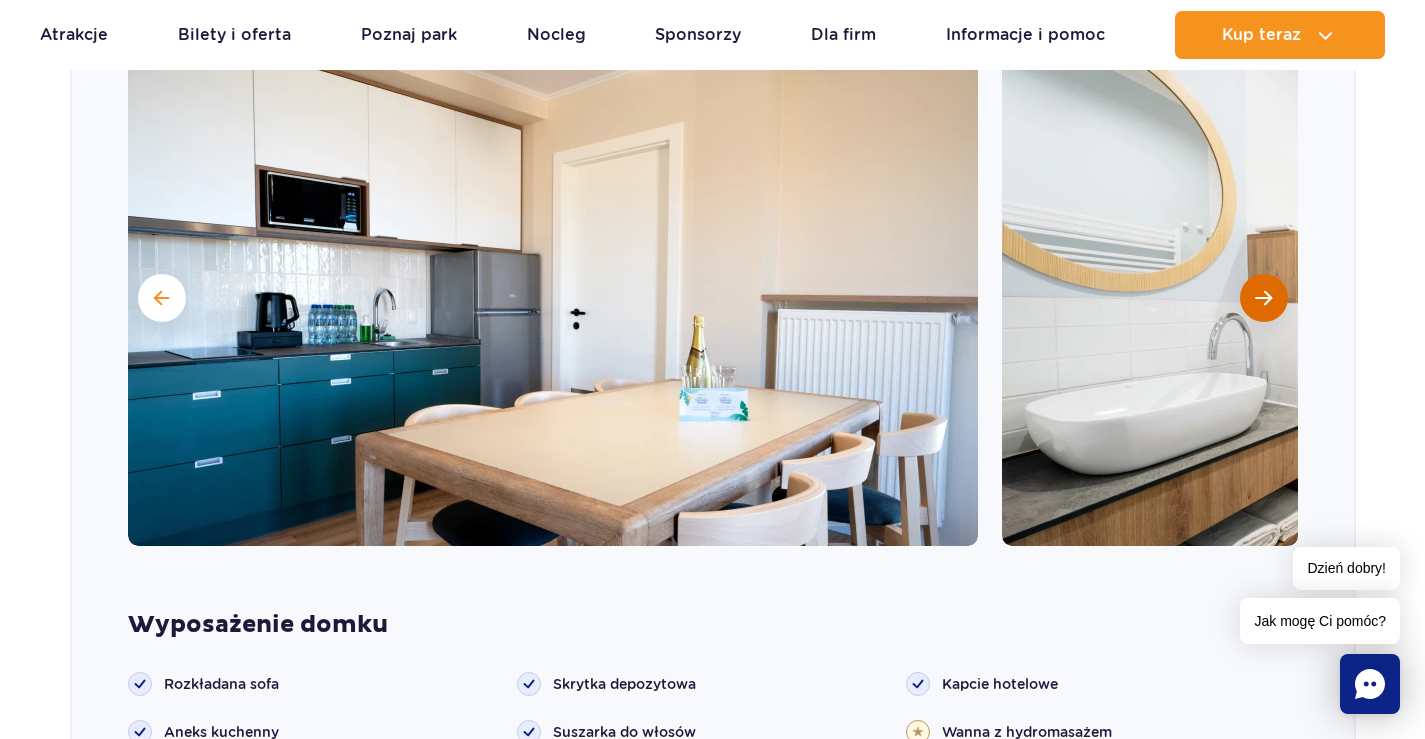 click at bounding box center (1263, 298) 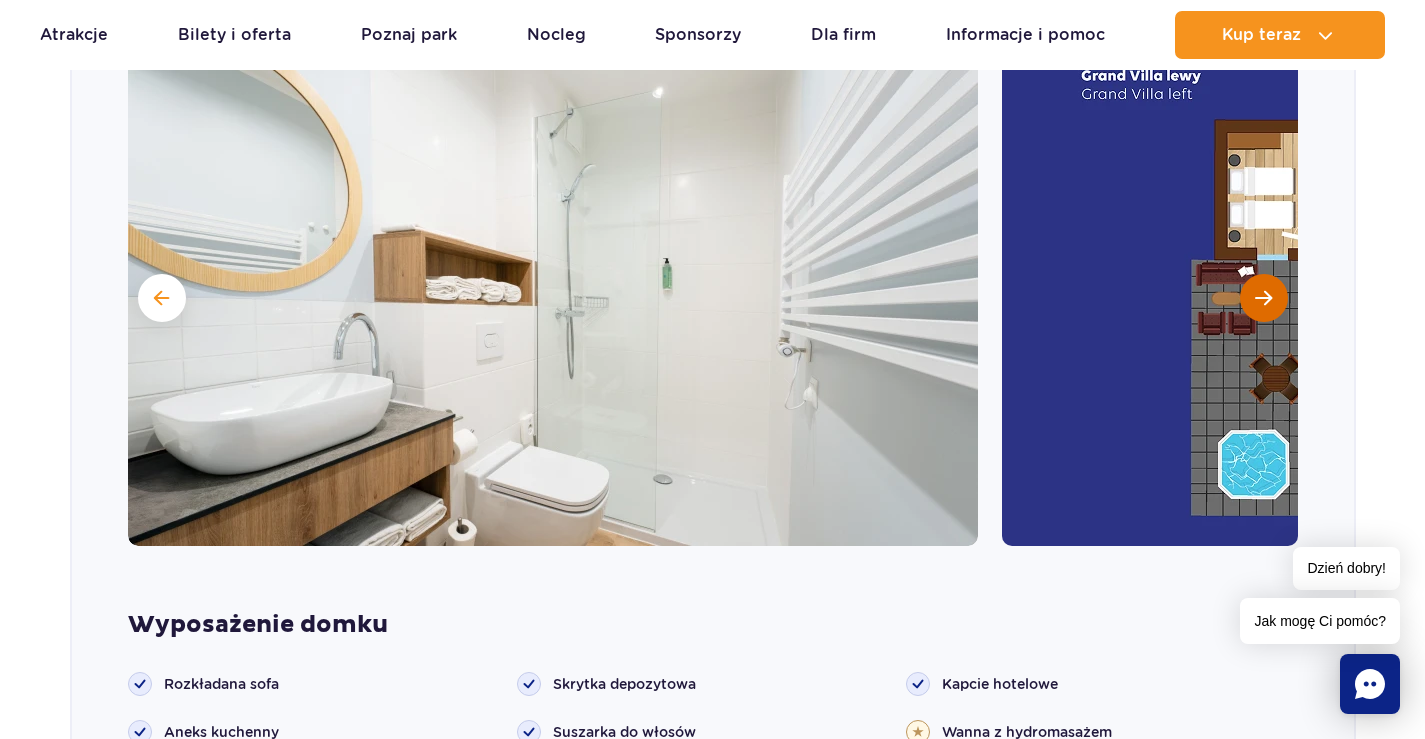 click at bounding box center [1263, 298] 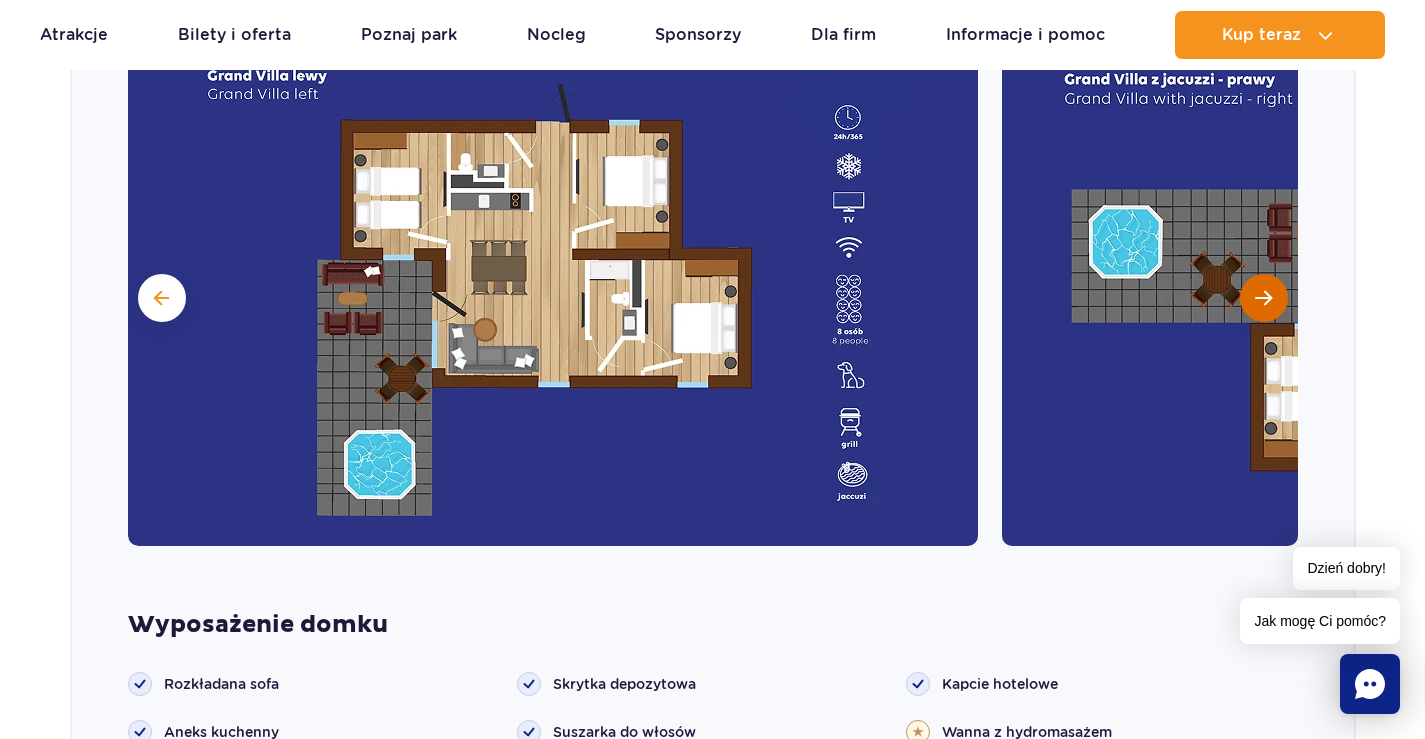 click at bounding box center [1263, 298] 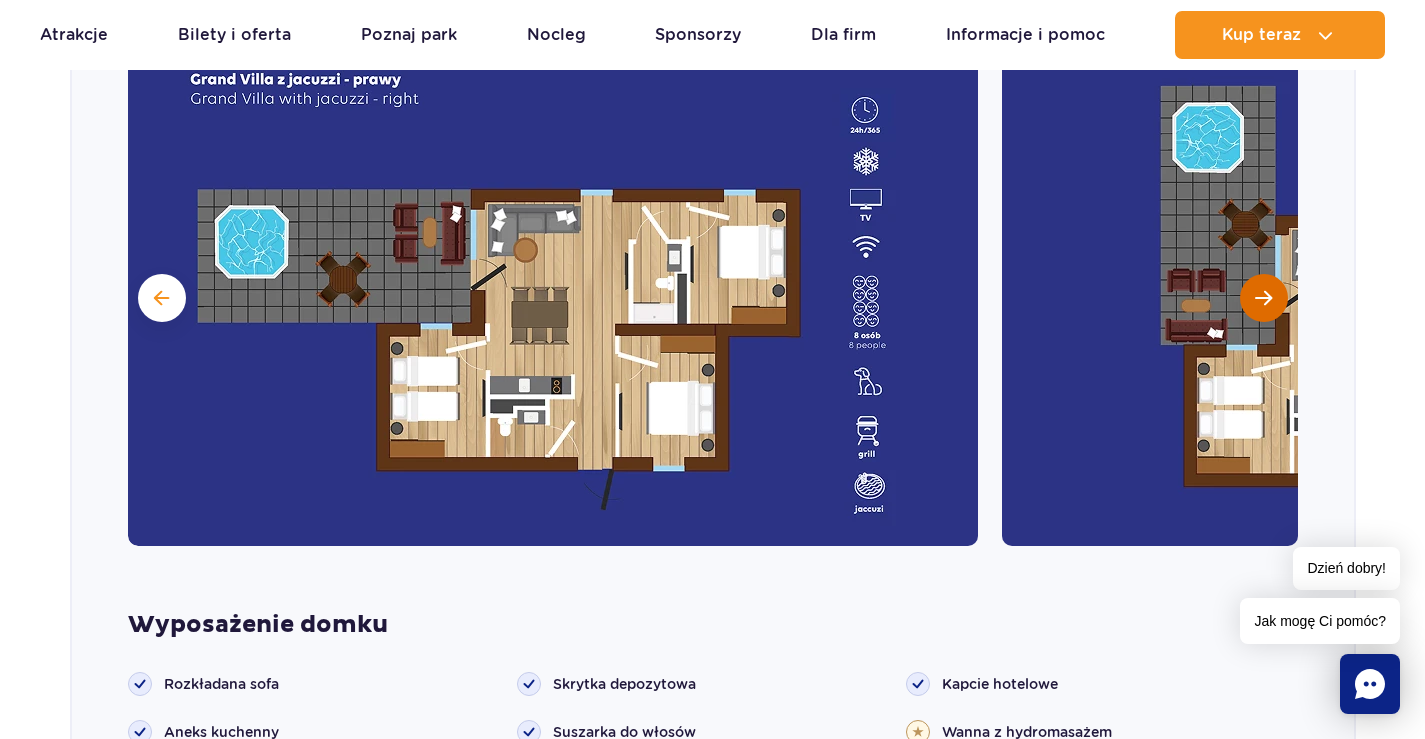 click at bounding box center (1263, 298) 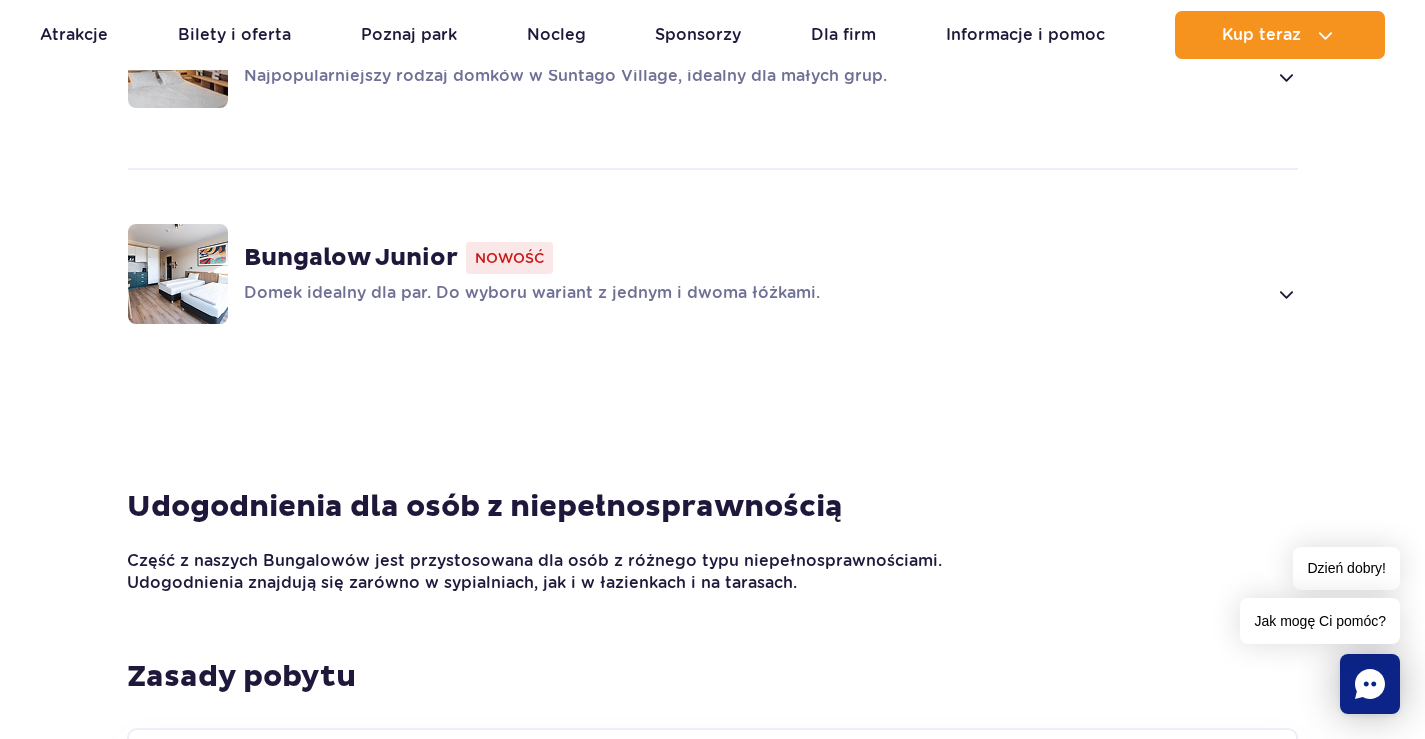 scroll, scrollTop: 2901, scrollLeft: 0, axis: vertical 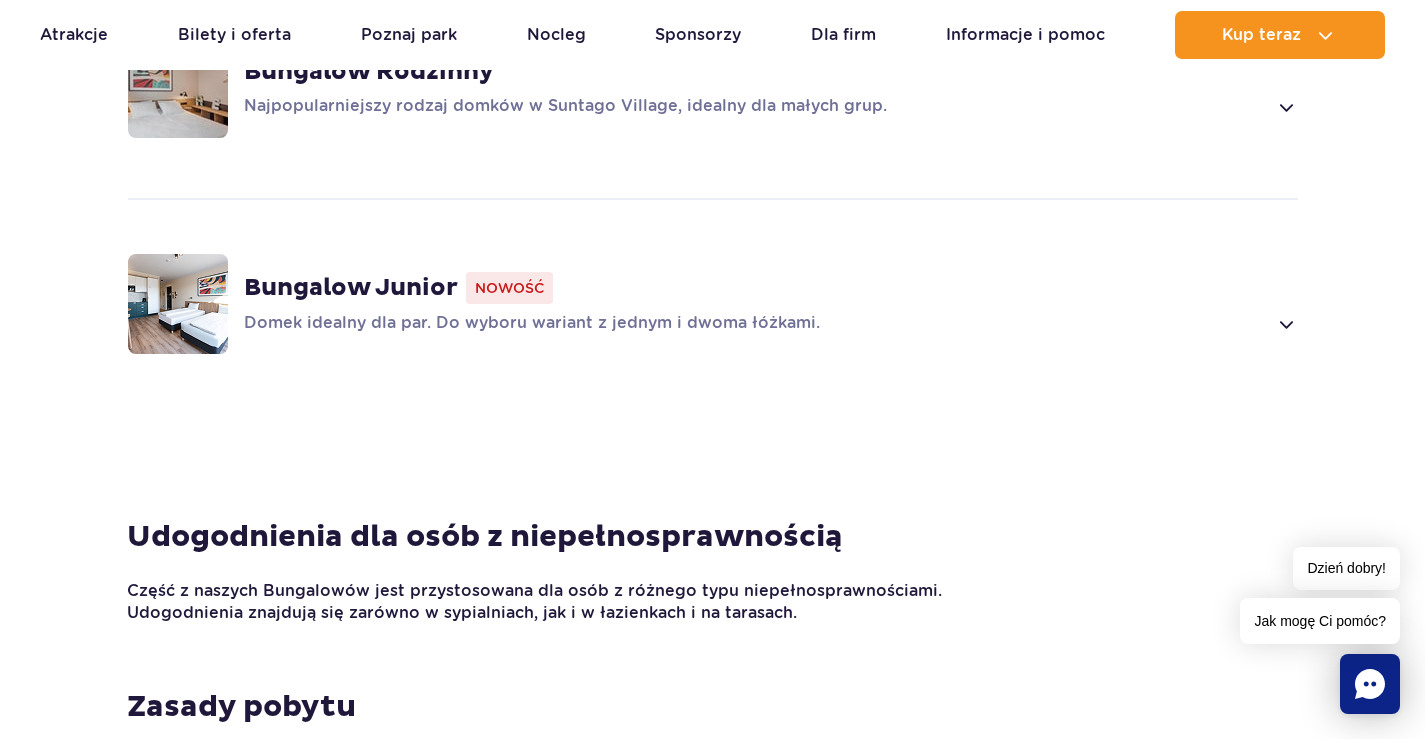 click on "Domek idealny dla par. Do wyboru wariant z jednym i dwoma łóżkami." at bounding box center [755, 324] 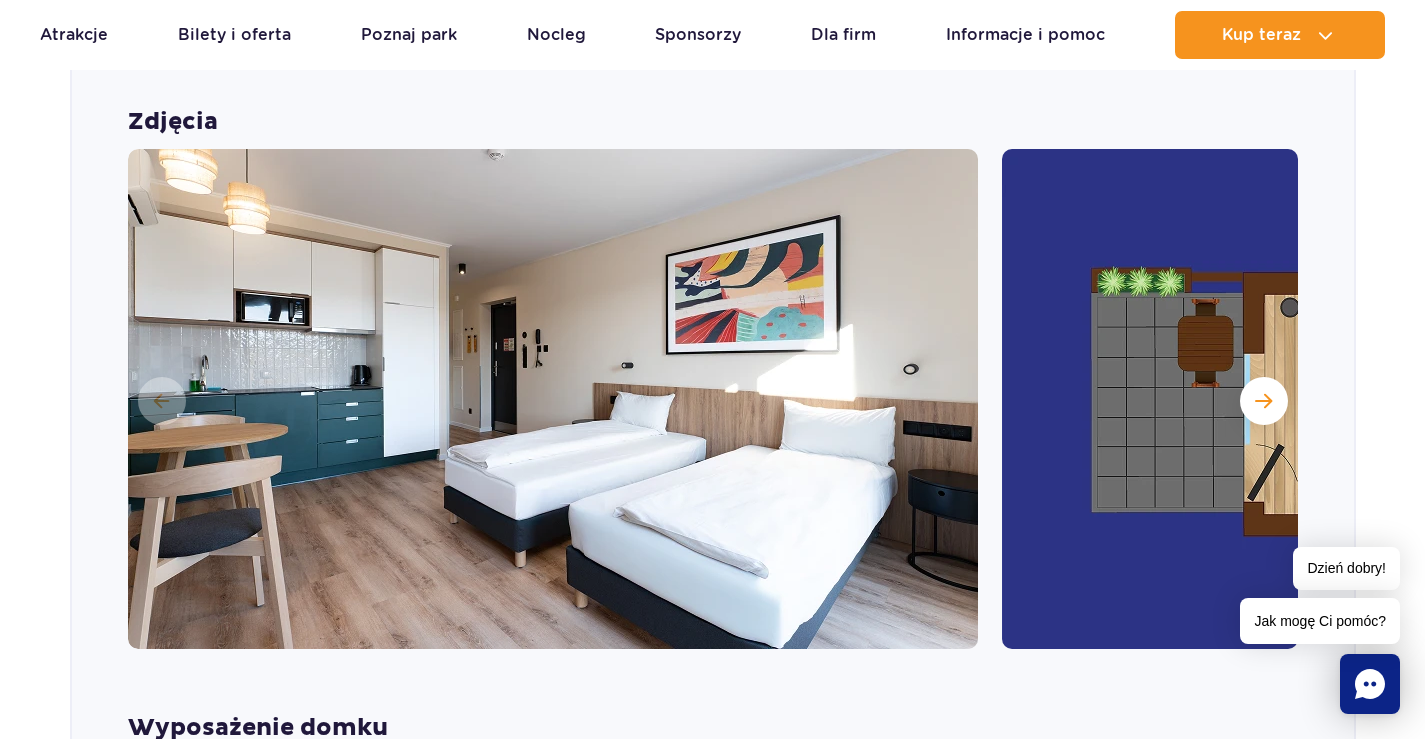 scroll, scrollTop: 2110, scrollLeft: 0, axis: vertical 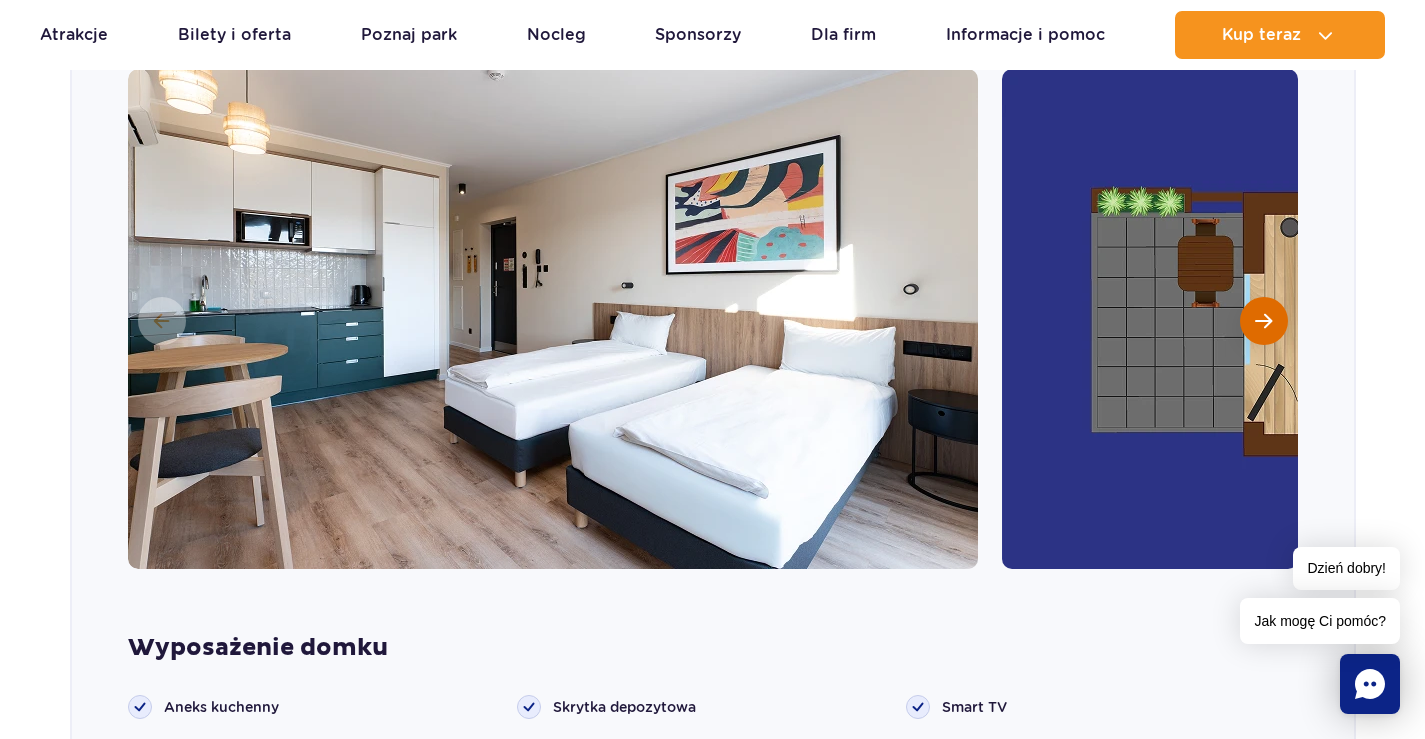 click at bounding box center (1263, 321) 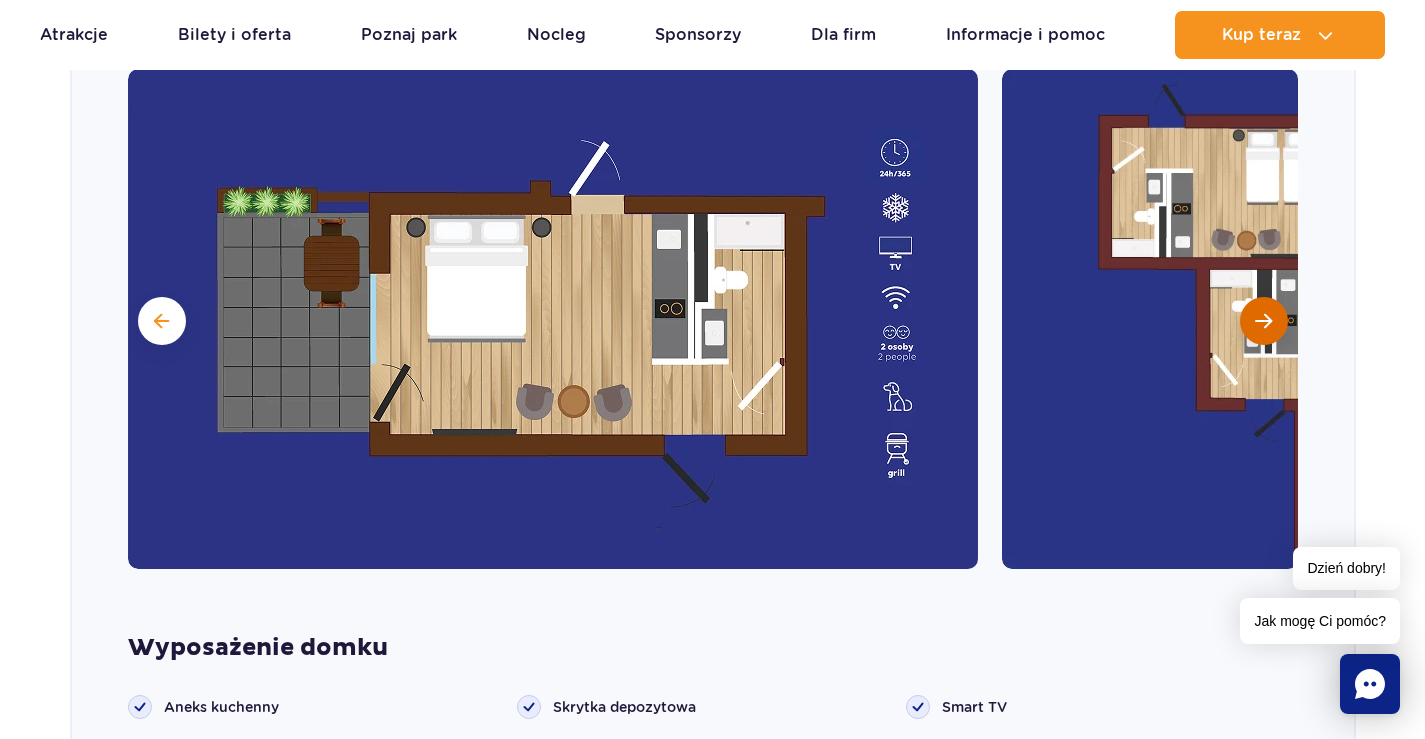 click at bounding box center [1263, 321] 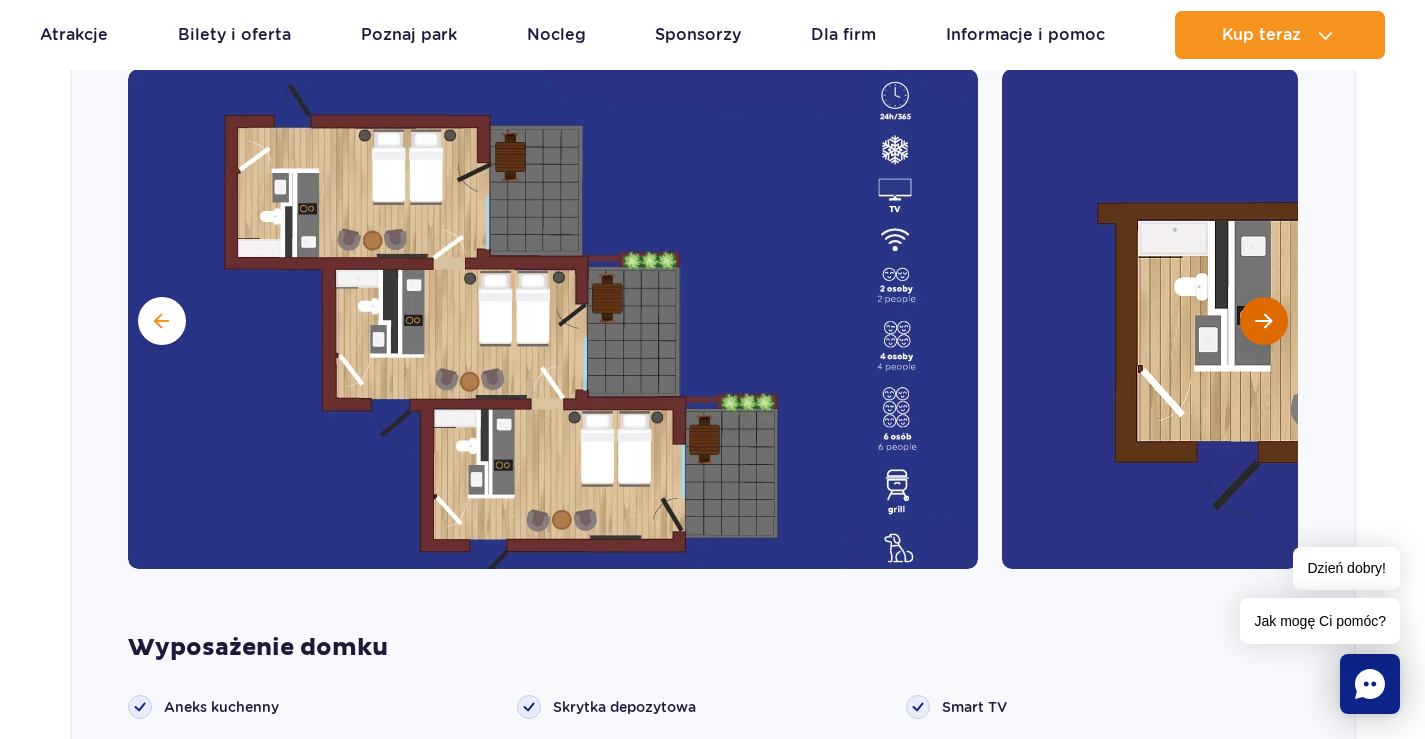 click at bounding box center [1263, 321] 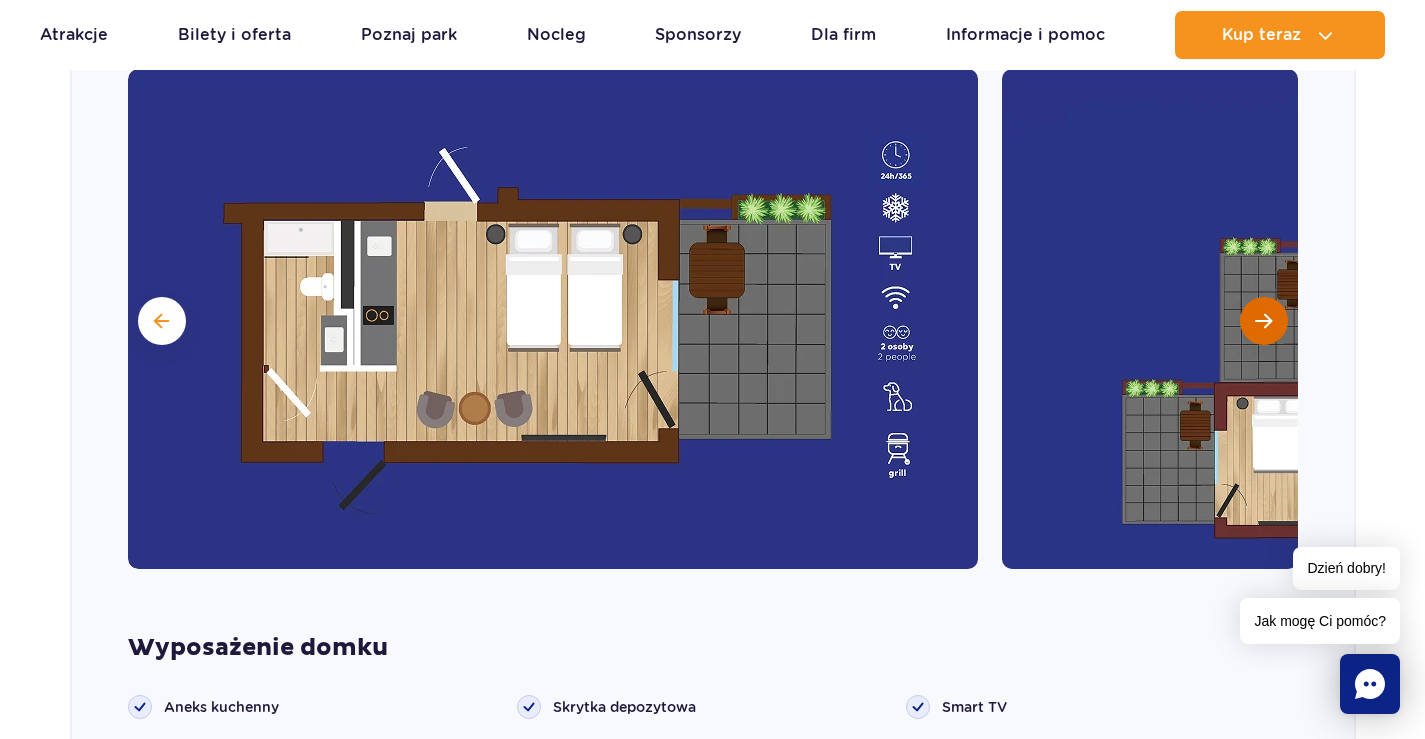 click at bounding box center [1263, 321] 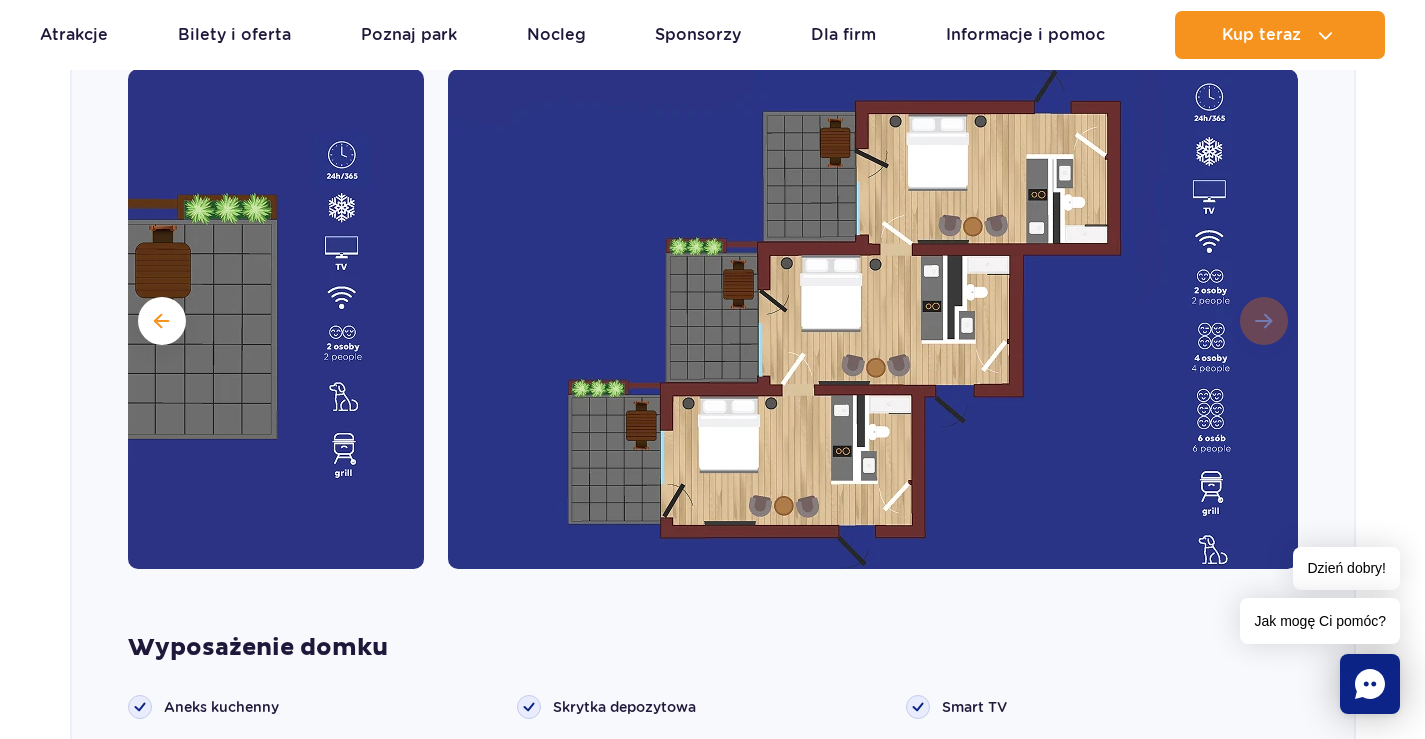 click at bounding box center (873, 319) 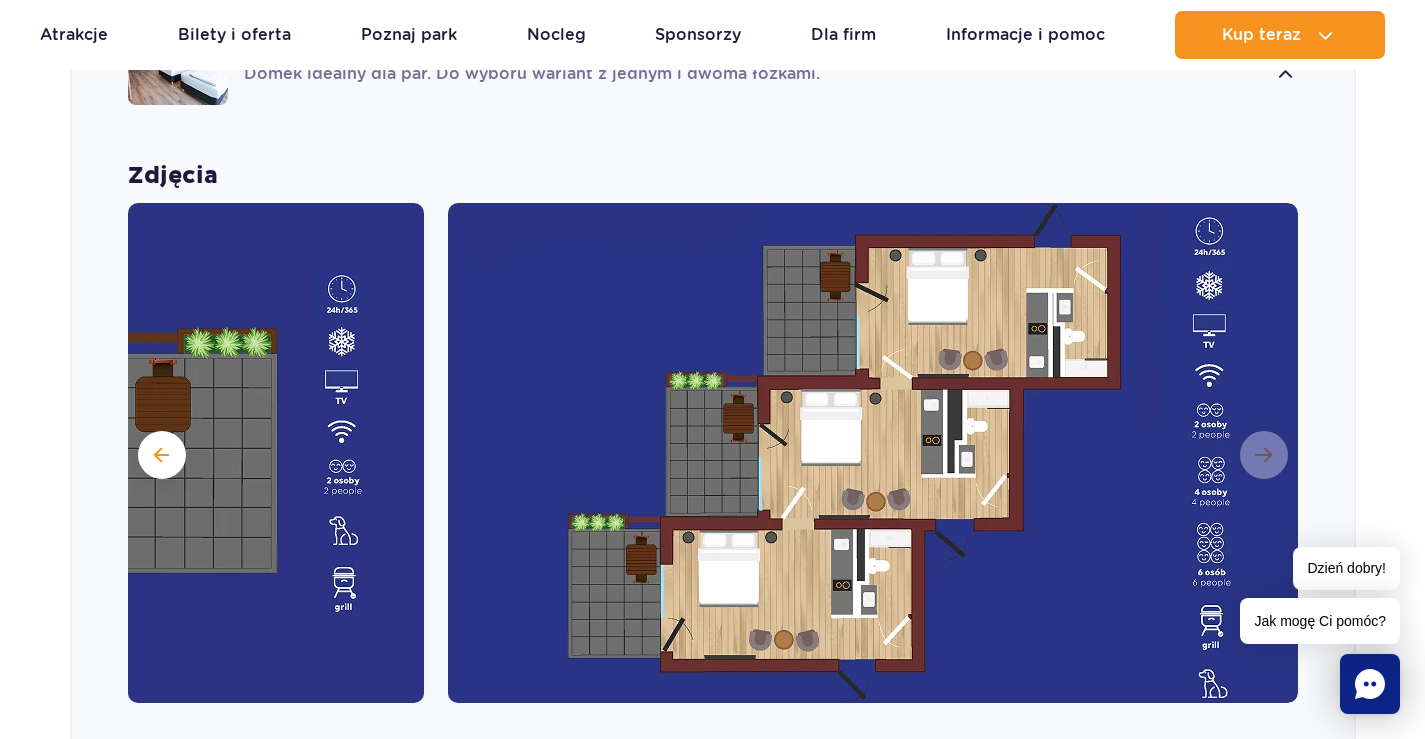 scroll, scrollTop: 1710, scrollLeft: 0, axis: vertical 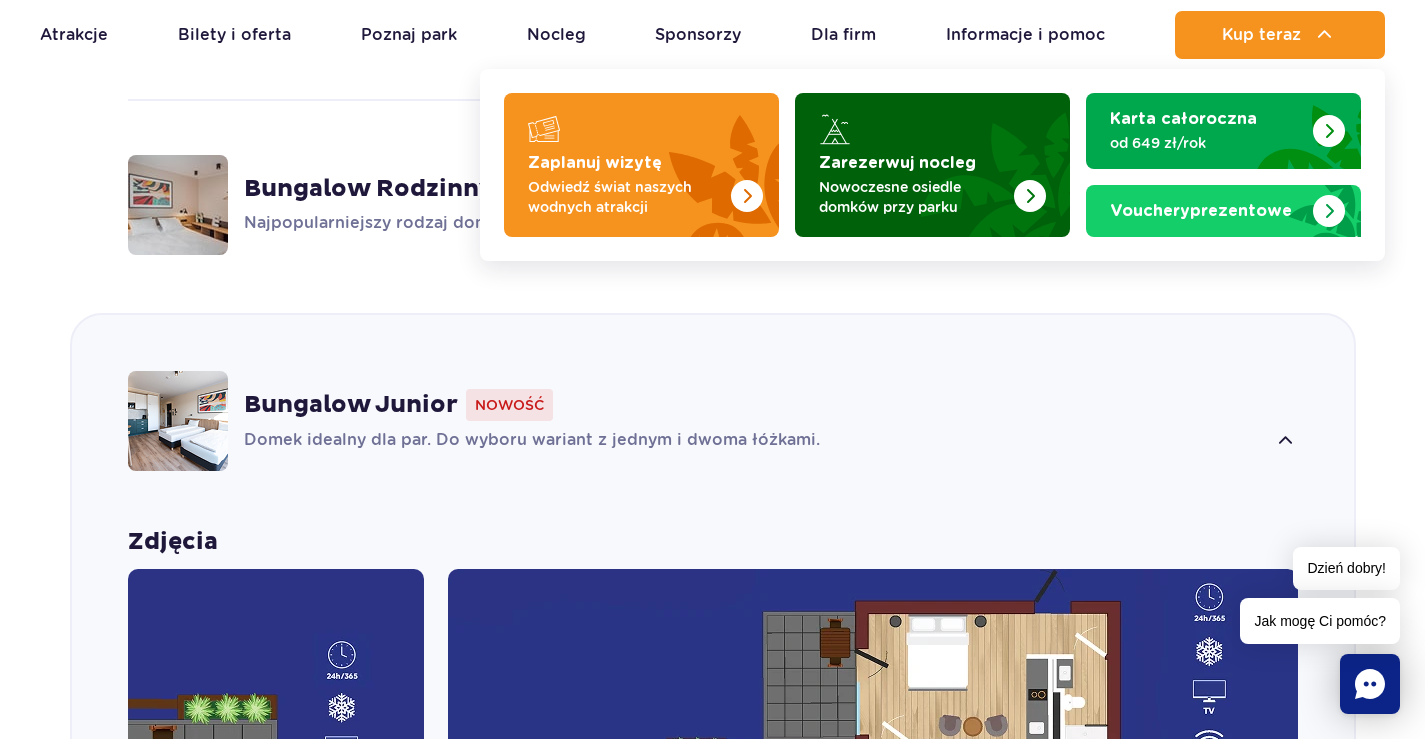 click on "Nowoczesne osiedle domków przy parku" at bounding box center (916, 197) 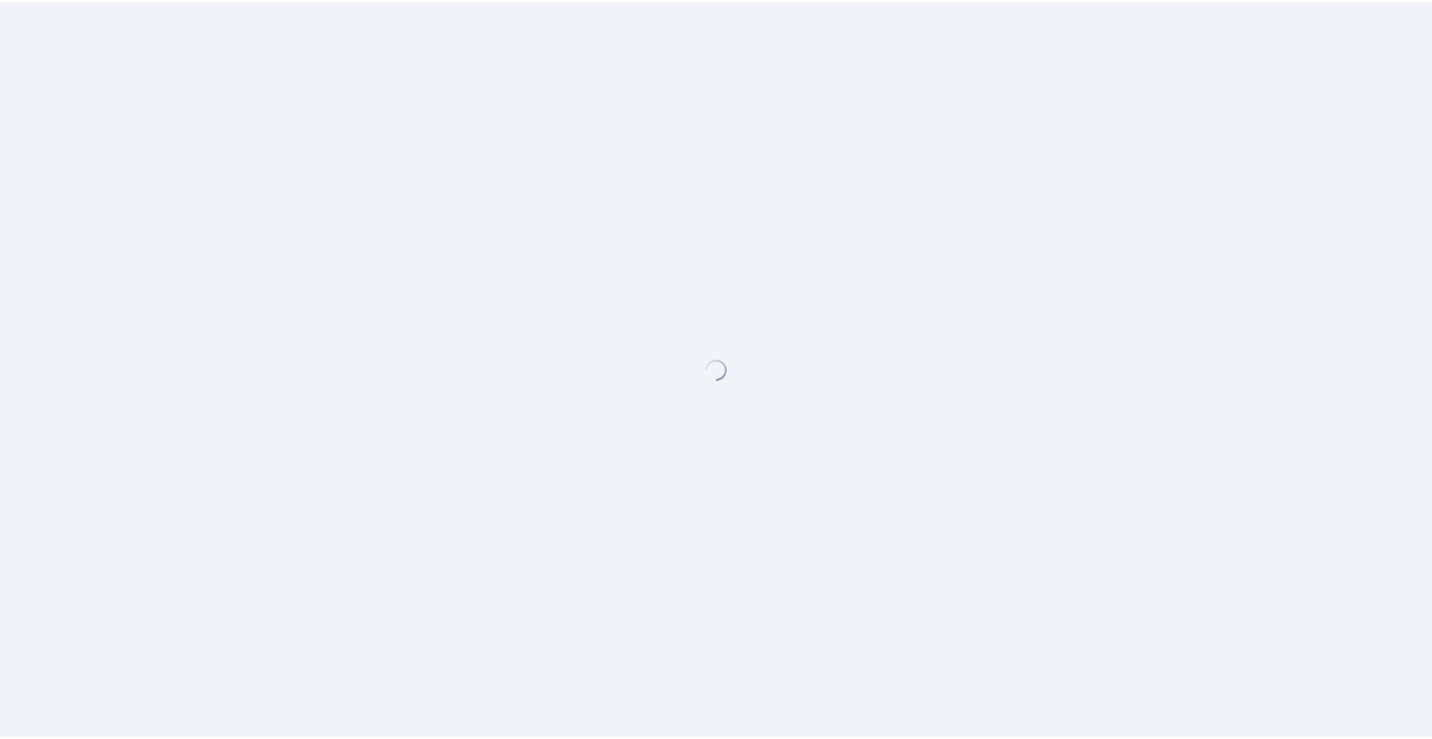 scroll, scrollTop: 0, scrollLeft: 0, axis: both 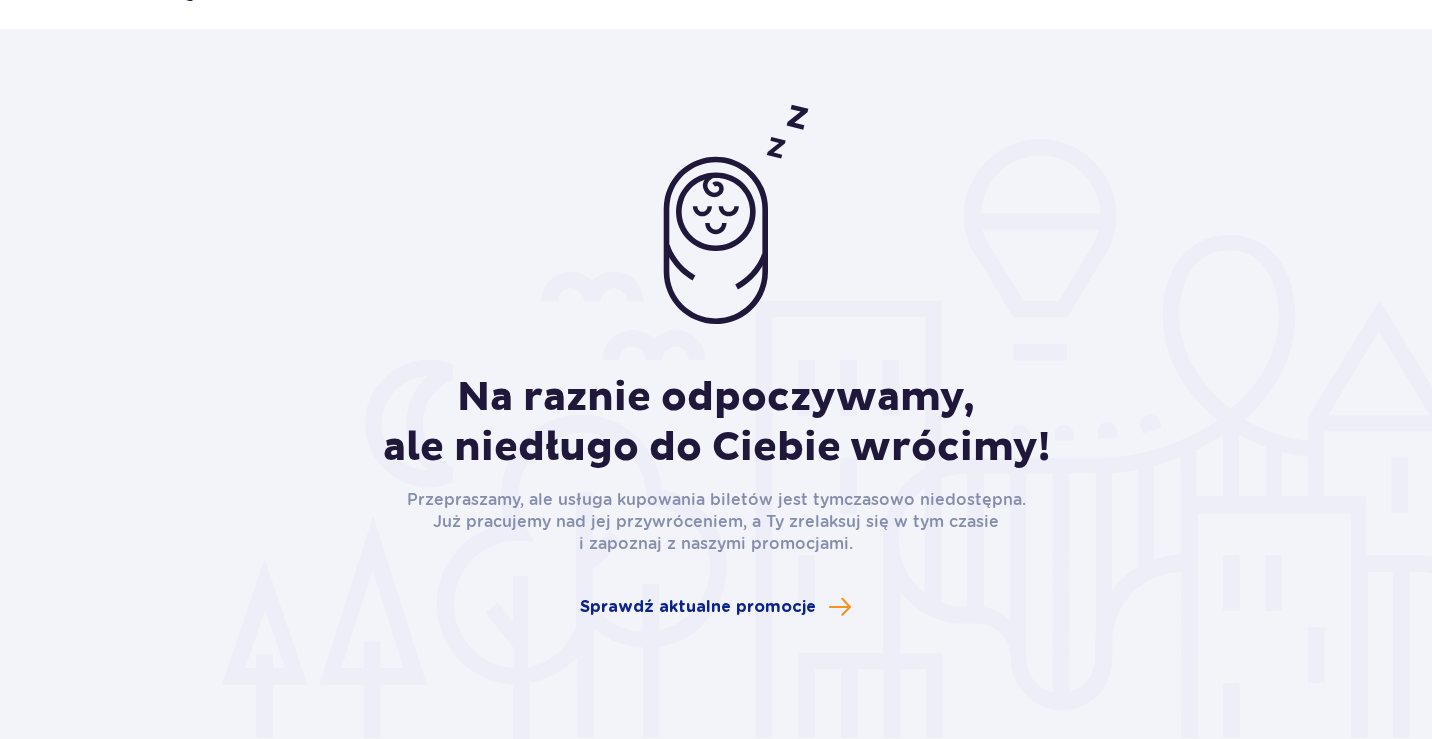 click on "Przepraszamy, ale usługa kupowania biletów jest tymczasowo niedostępna. Już pracujemy nad jej przywróceniem, a Ty zrelaksuj się w tym czasie i zapoznaj z naszymi promocjami." at bounding box center [716, 542] 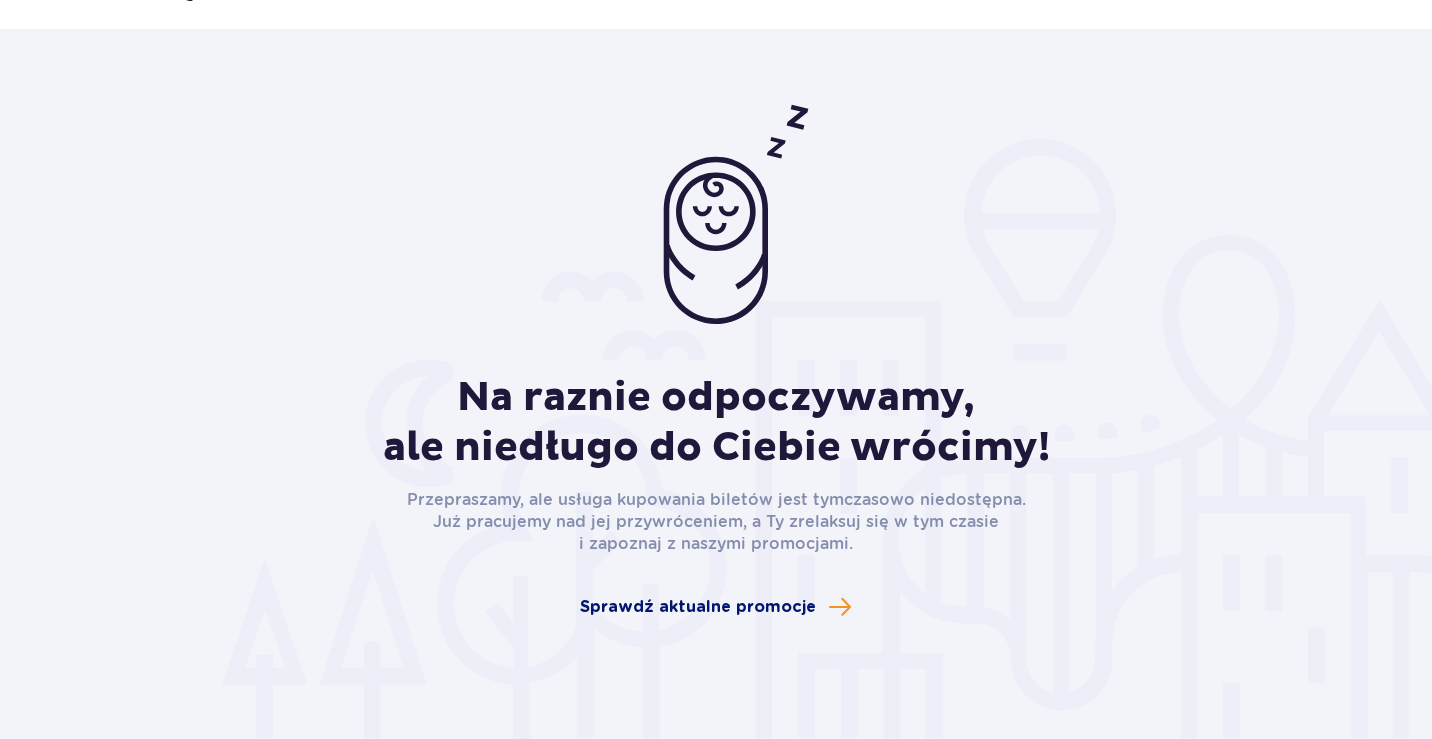 click on "Sprawdź aktualne promocje" at bounding box center (698, 607) 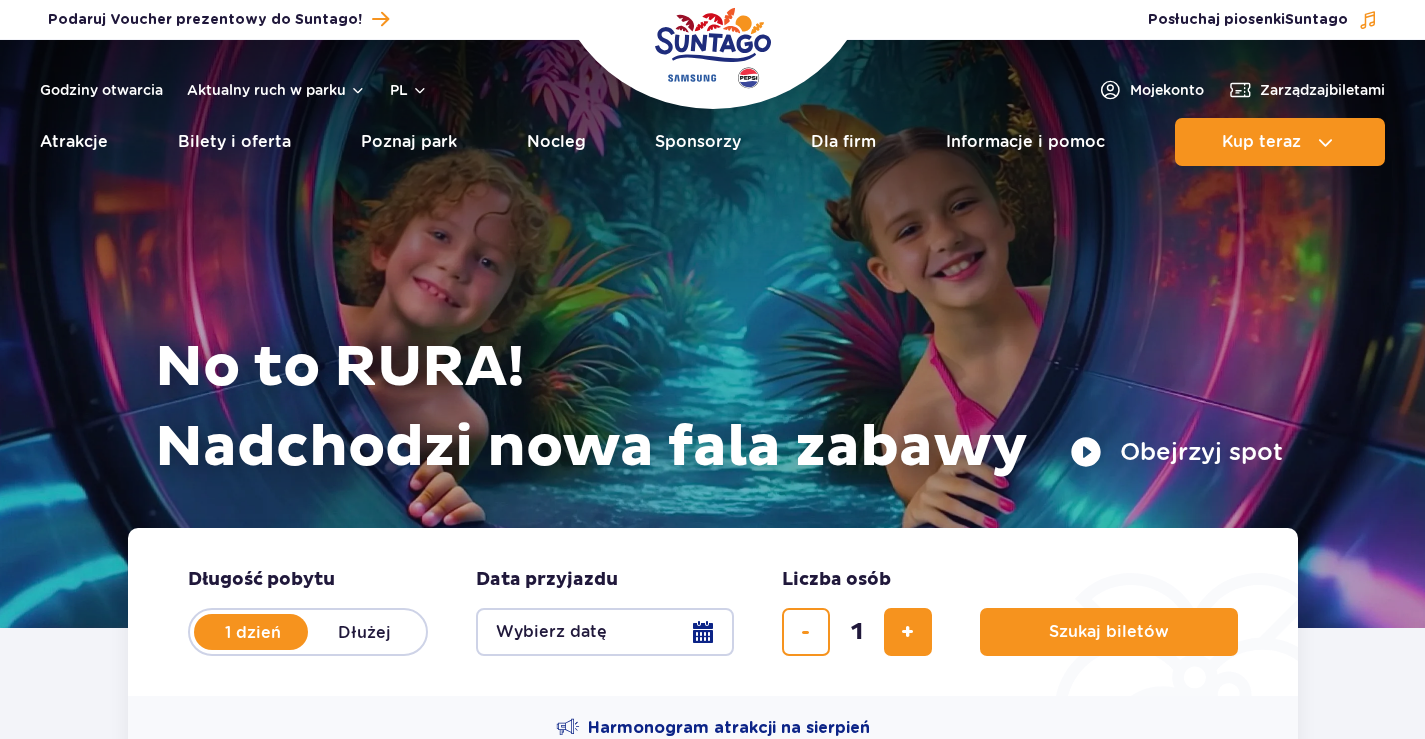 scroll, scrollTop: 0, scrollLeft: 0, axis: both 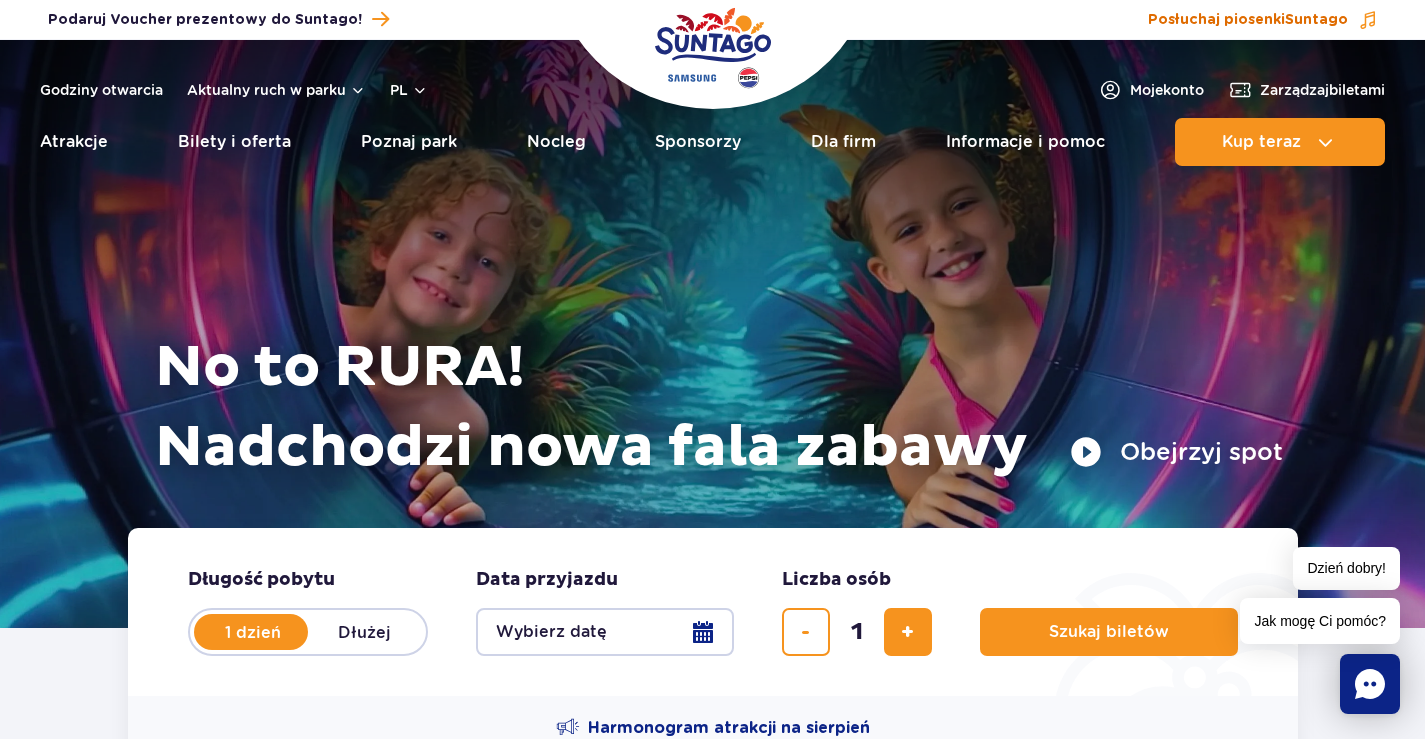 click on "Posłuchaj piosenki  Suntago" at bounding box center [1248, 20] 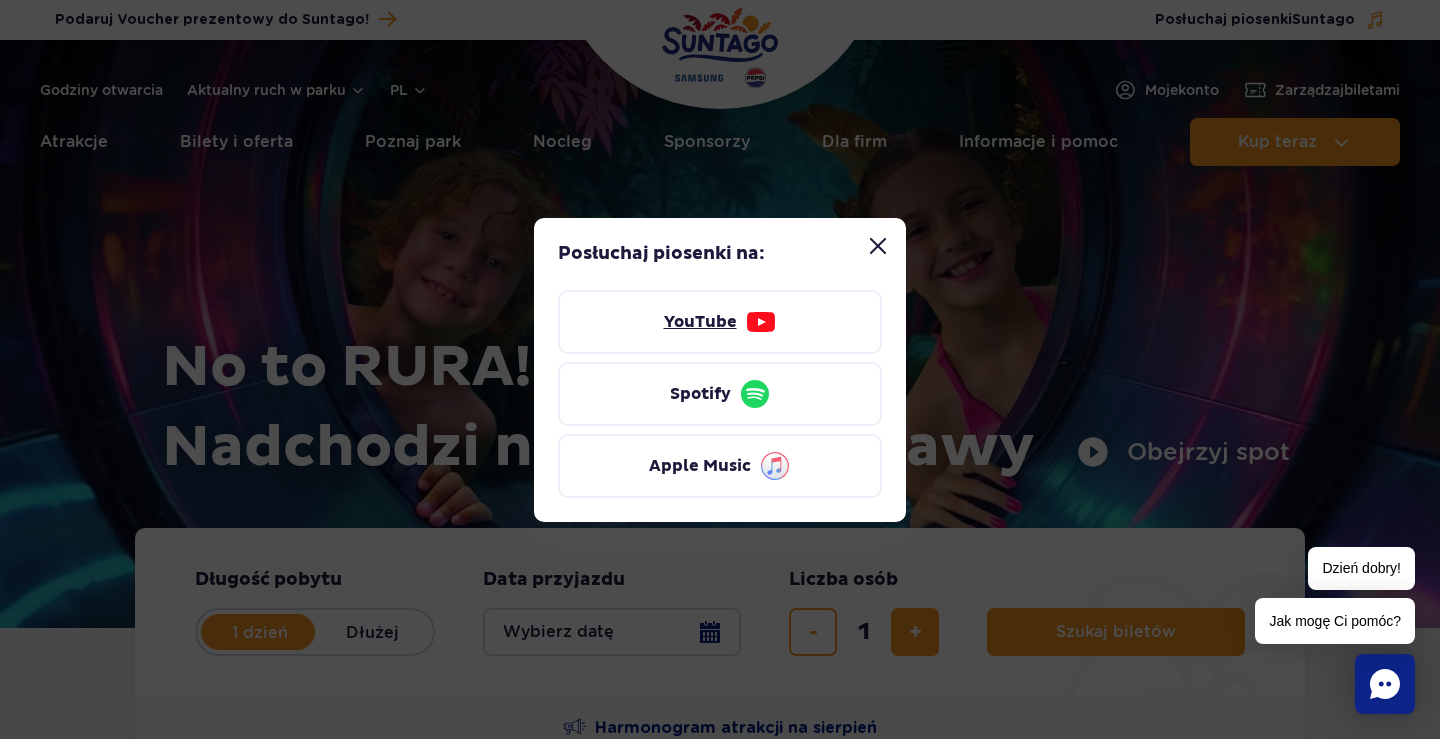 click on "YouTube" at bounding box center [720, 322] 